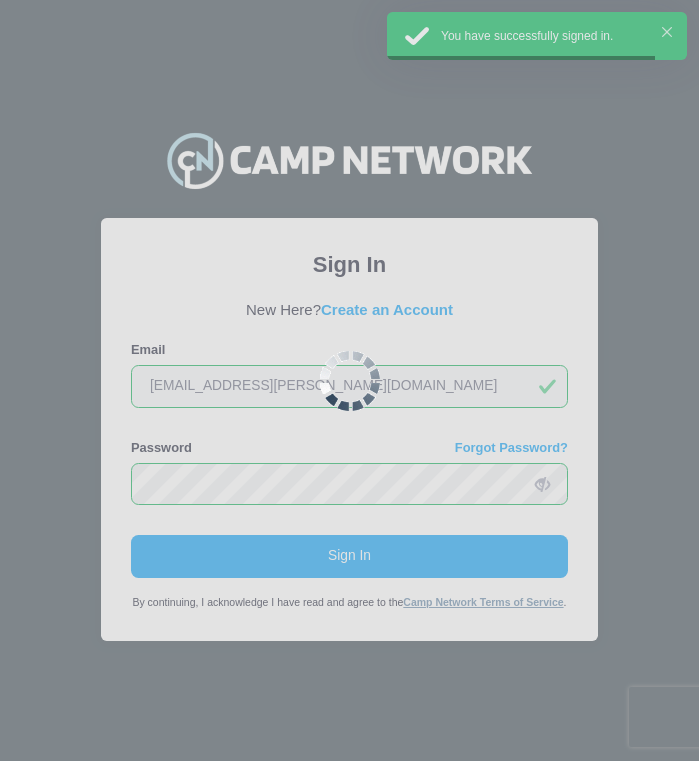 scroll, scrollTop: 0, scrollLeft: 0, axis: both 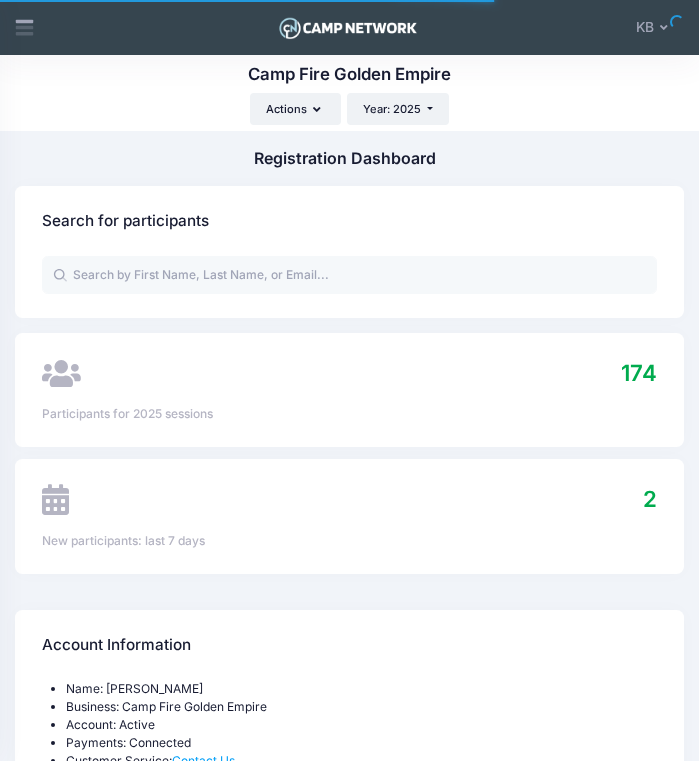 select 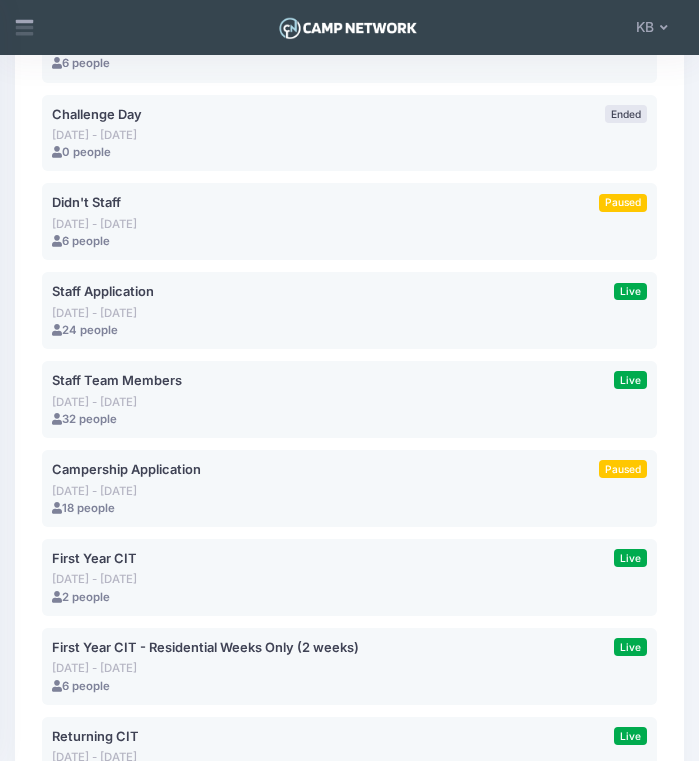 scroll, scrollTop: 1589, scrollLeft: 0, axis: vertical 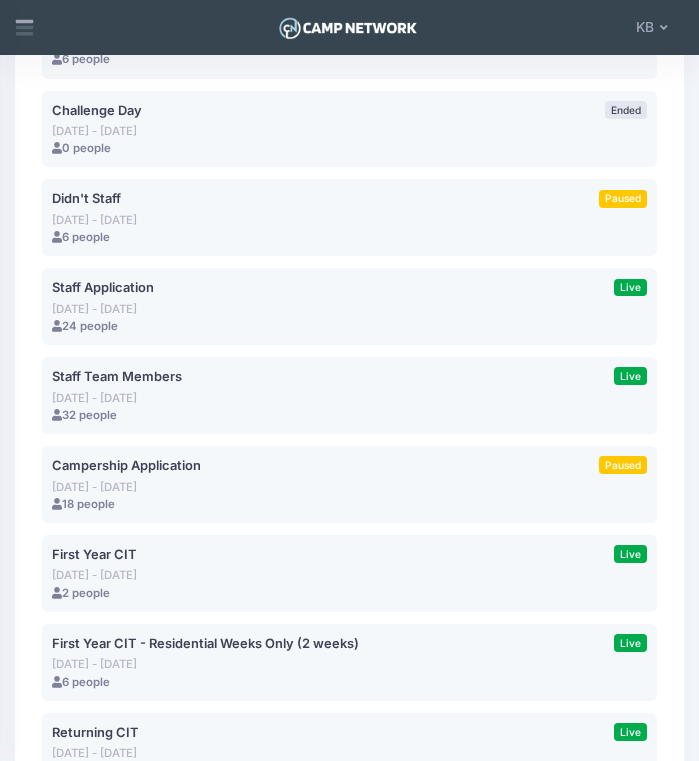 click on "Staff Team Members
Jul 7 - Aug 10, 2025
32 people" at bounding box center (311, 395) 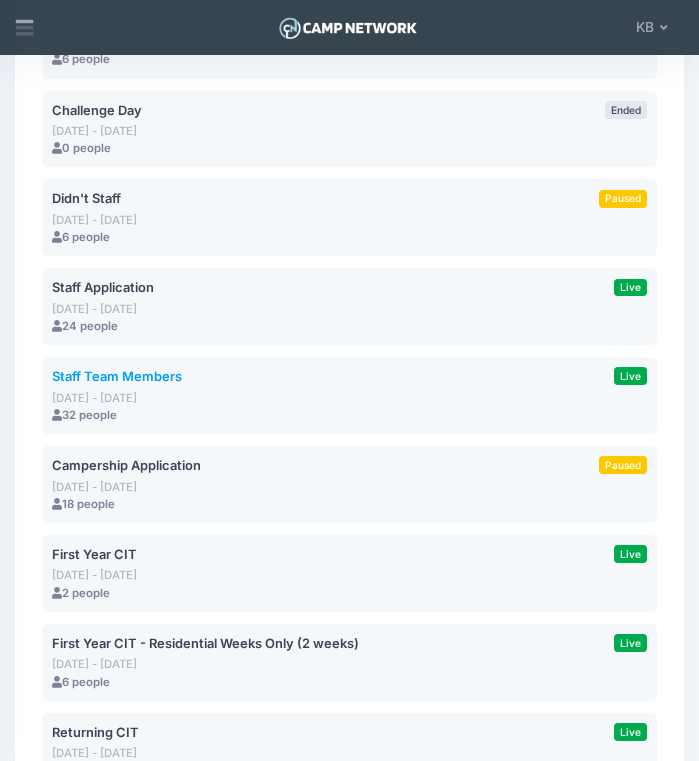 click on "Staff Team Members" at bounding box center [117, 376] 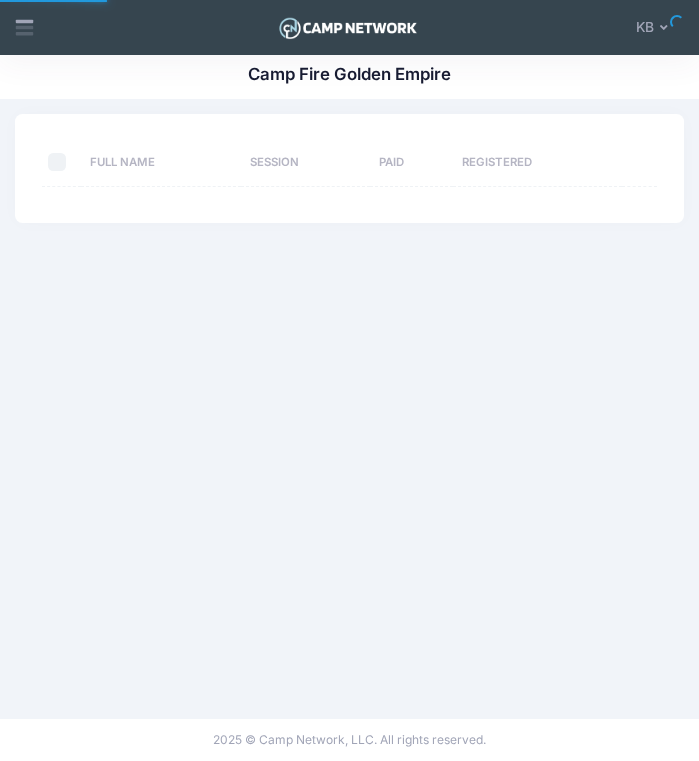 scroll, scrollTop: 0, scrollLeft: 0, axis: both 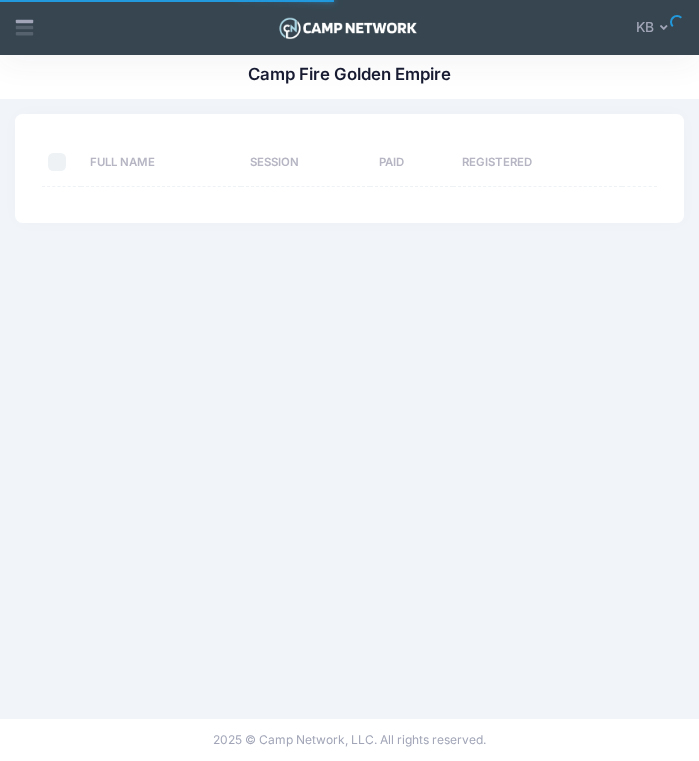 select on "10" 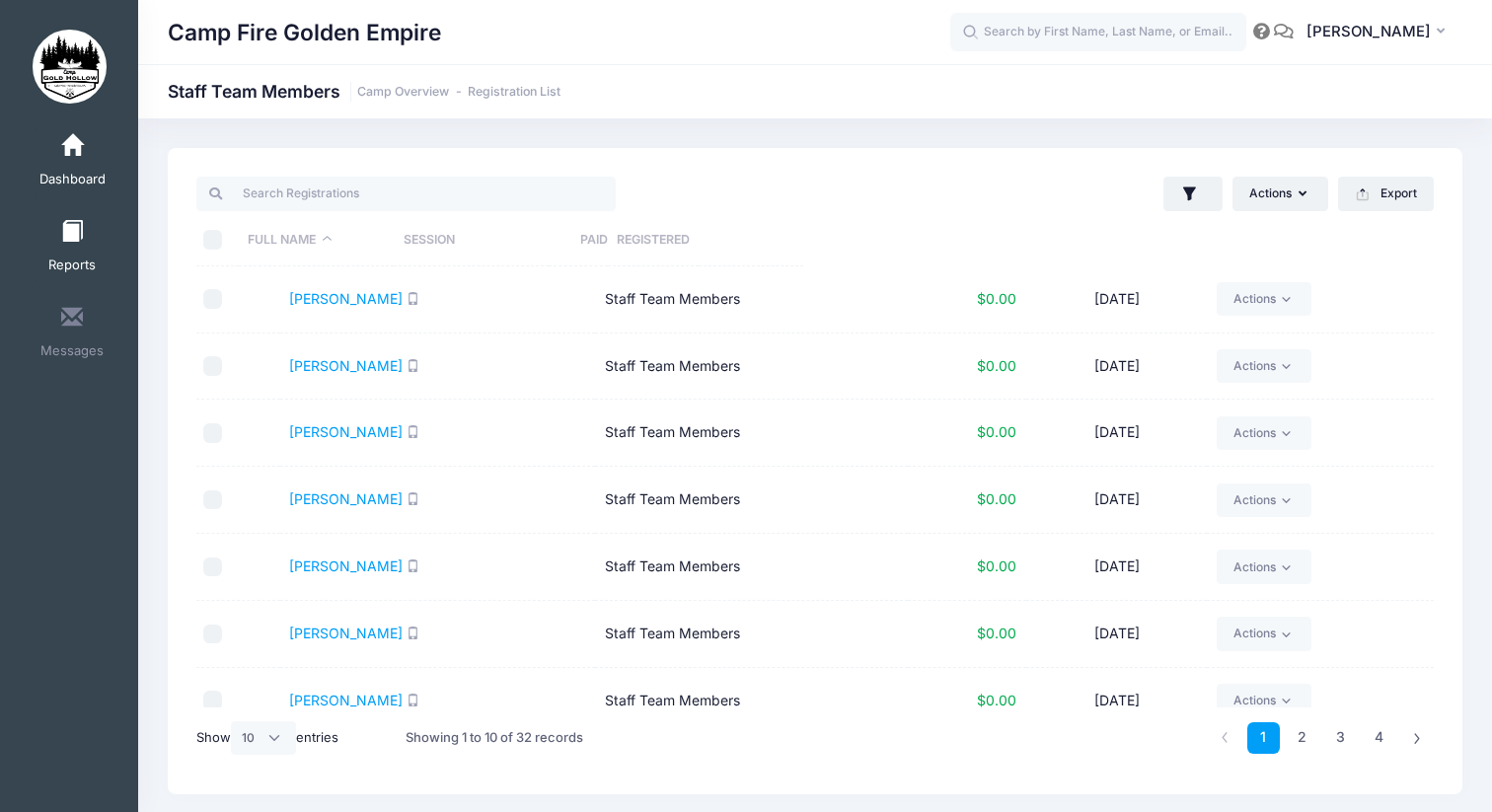 click on "Reports" at bounding box center [72, 249] 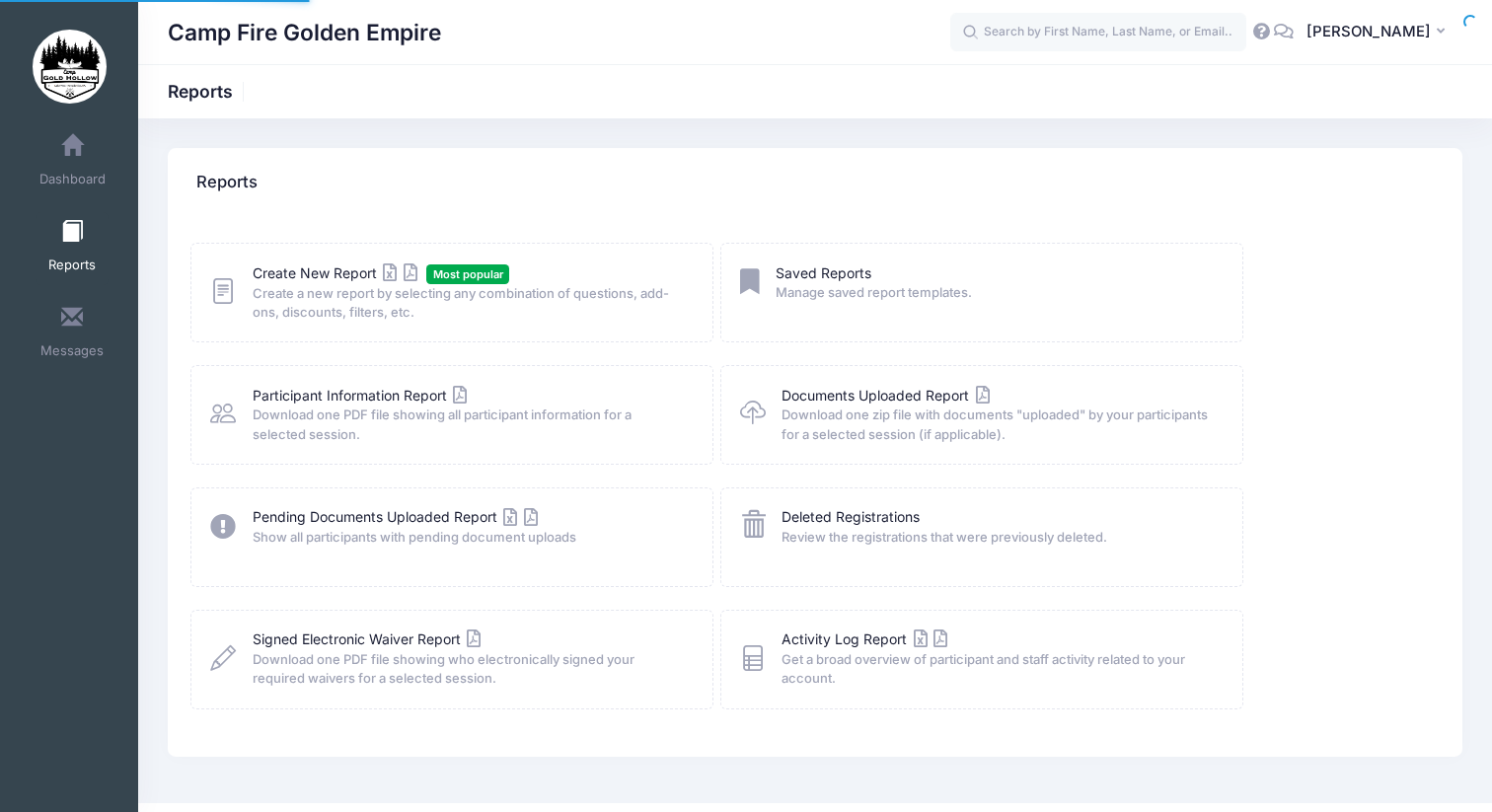 scroll, scrollTop: 0, scrollLeft: 0, axis: both 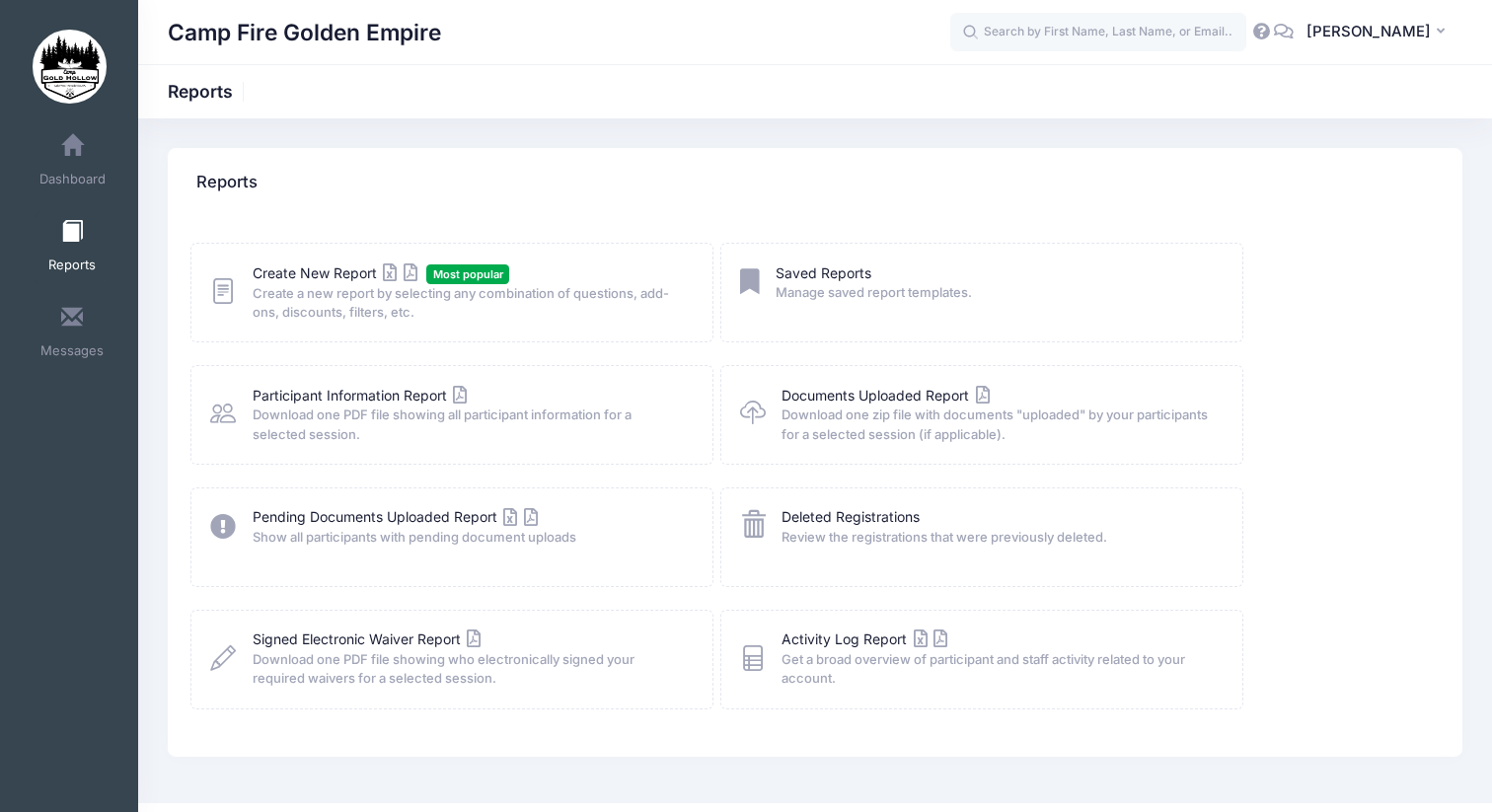 click on "Create a new report by selecting any combination of questions, add-ons, discounts, filters, etc." at bounding box center [470, 303] 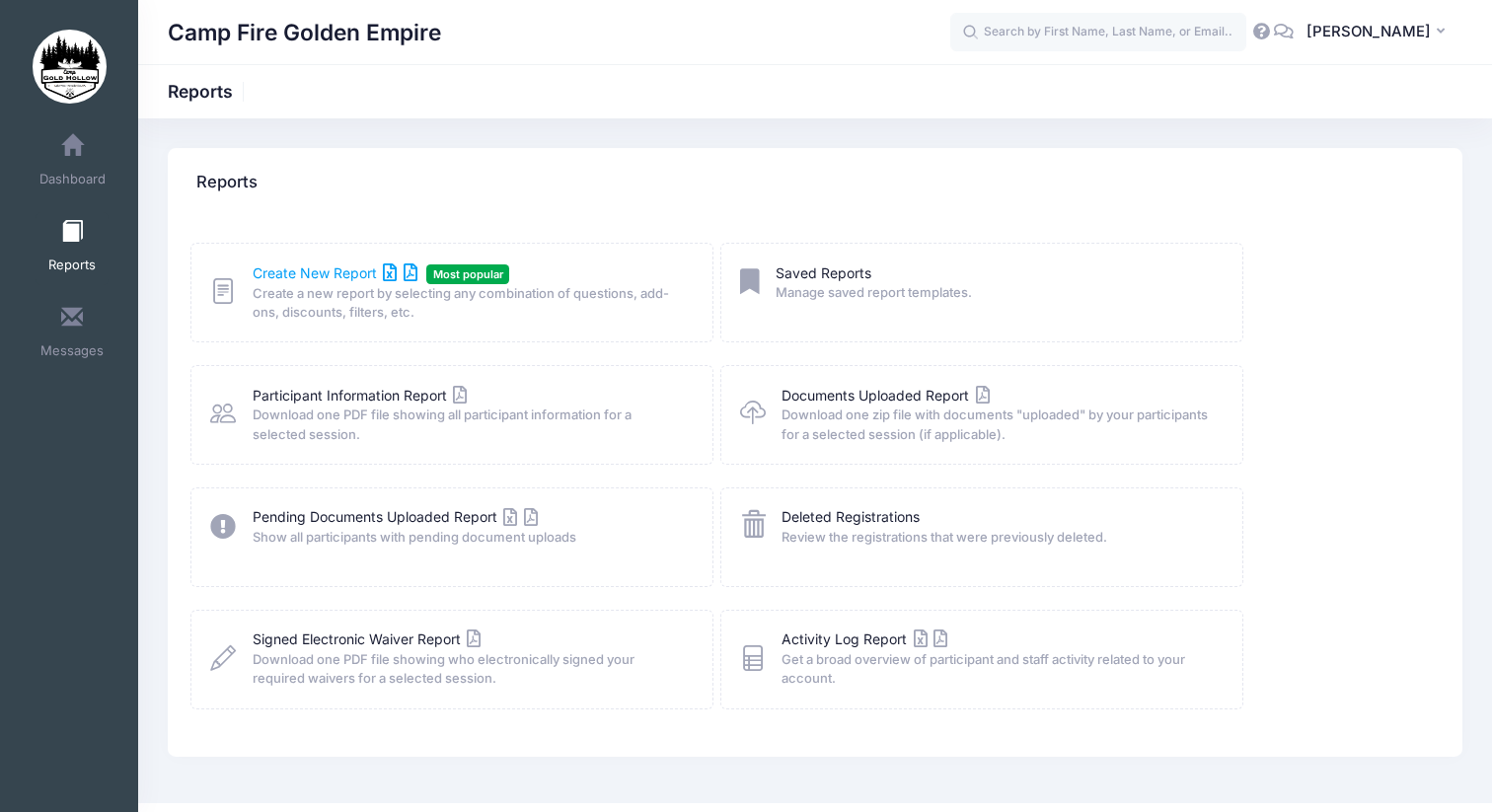 click on "Create New Report" at bounding box center (335, 272) 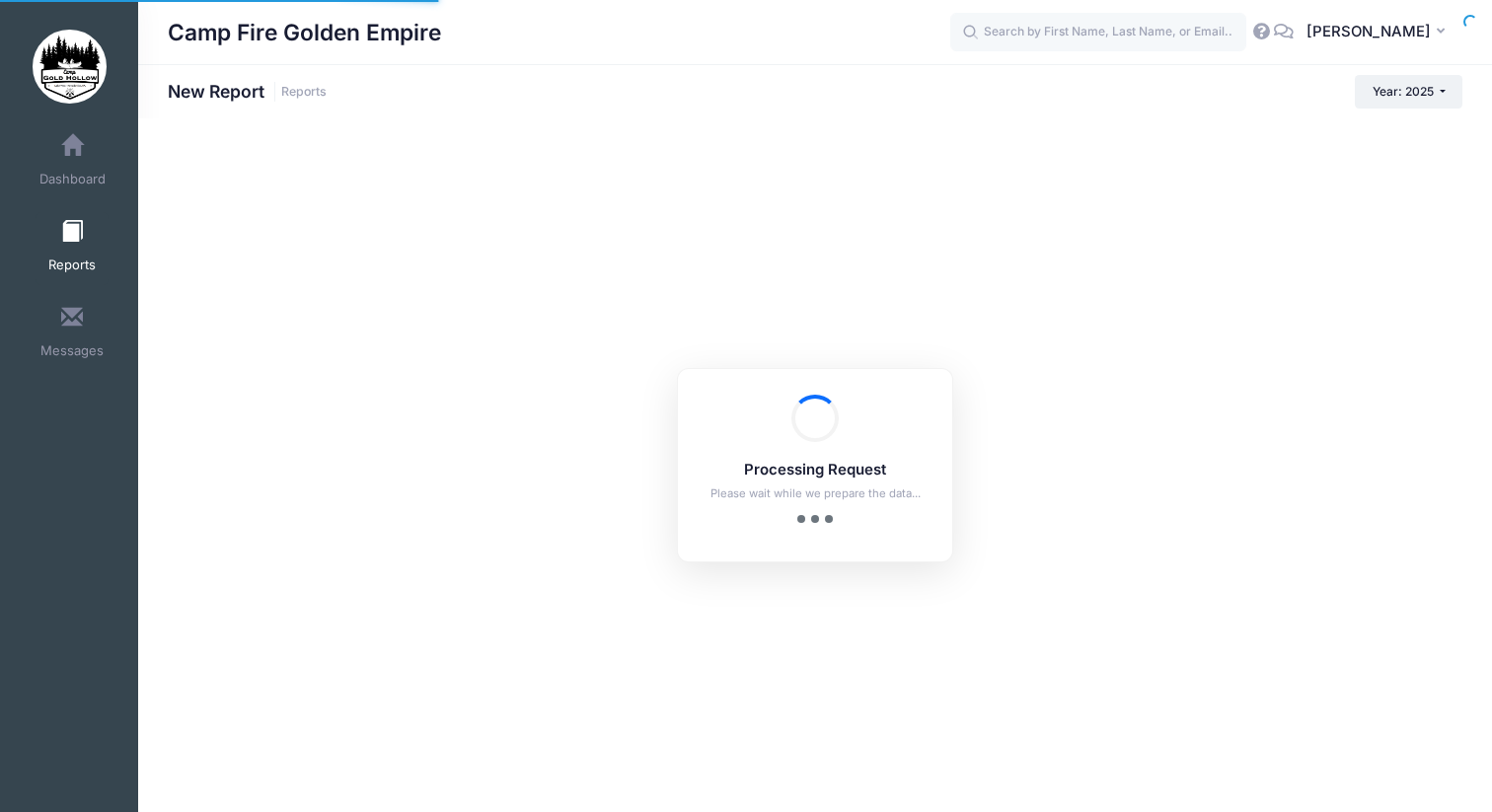 scroll, scrollTop: 0, scrollLeft: 0, axis: both 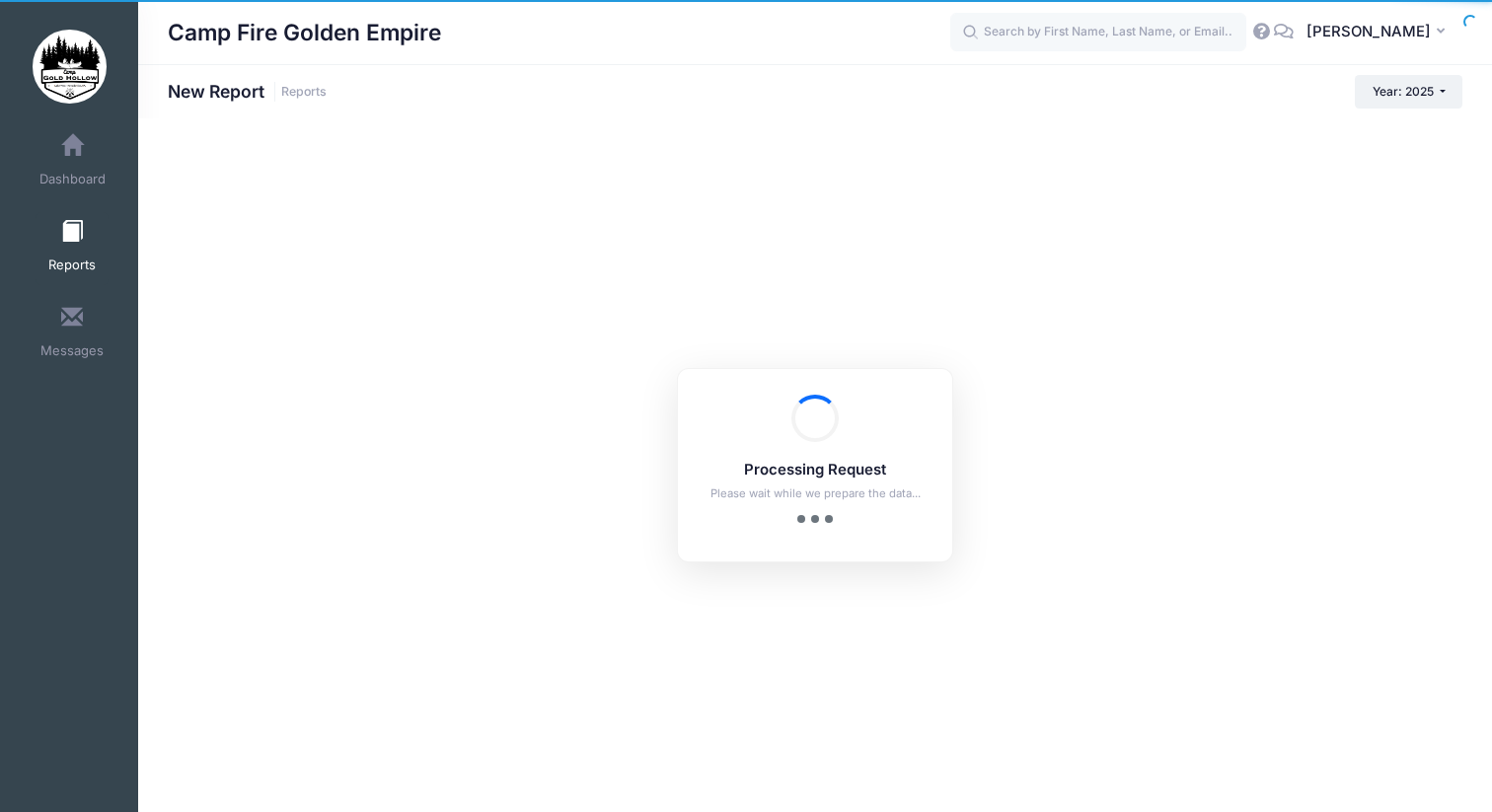 checkbox on "true" 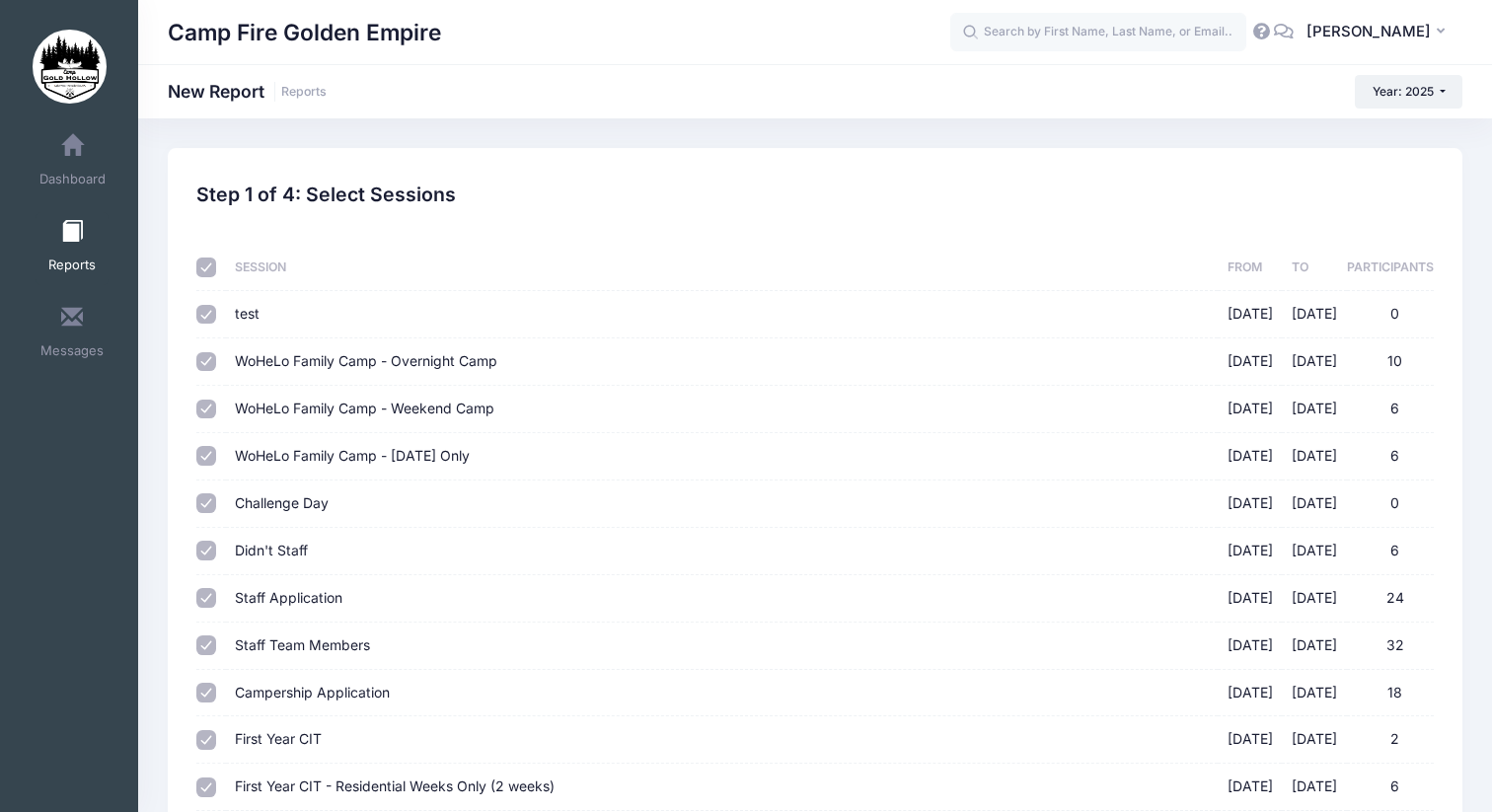 click at bounding box center [210, 267] 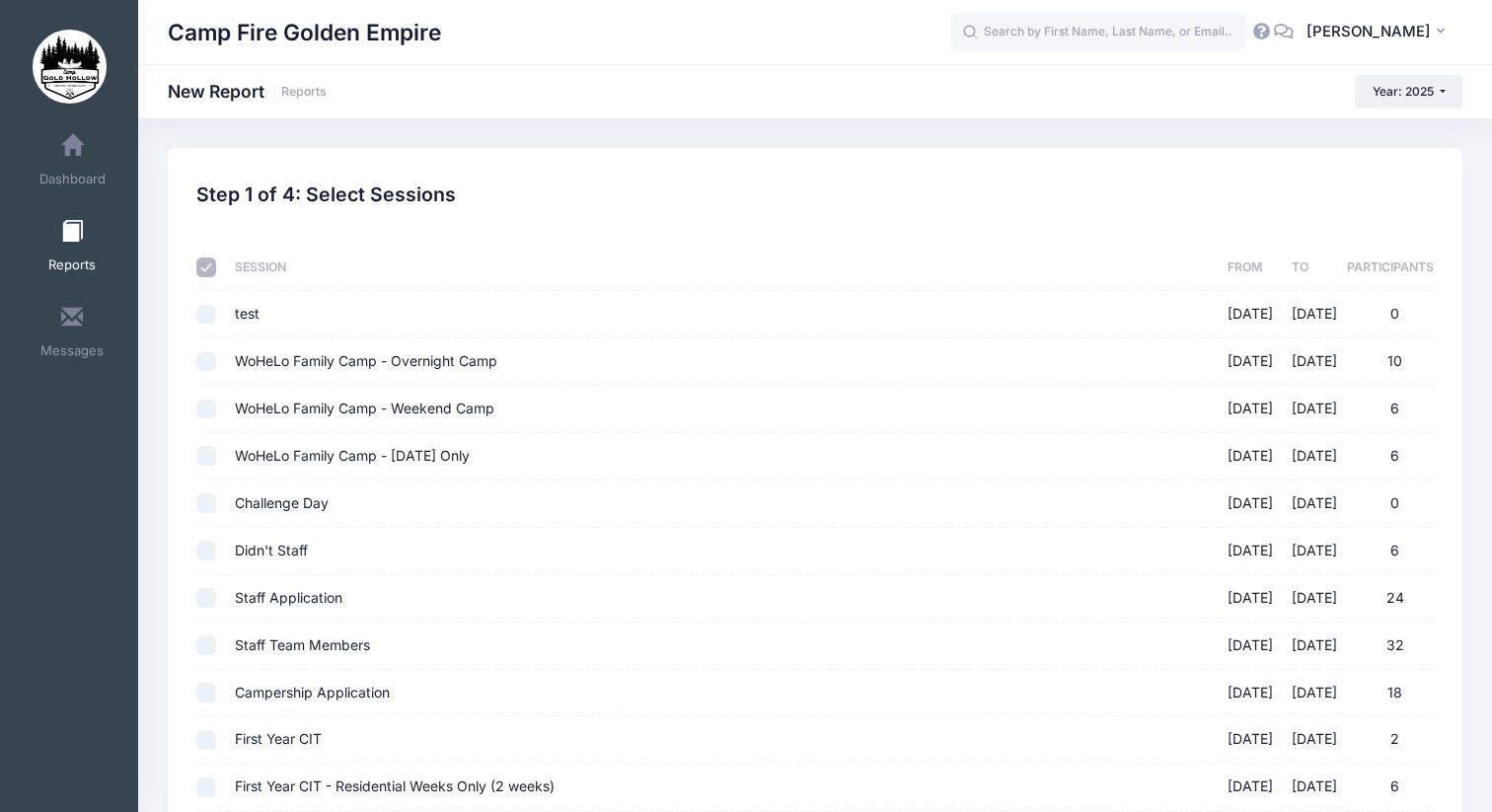 checkbox on "false" 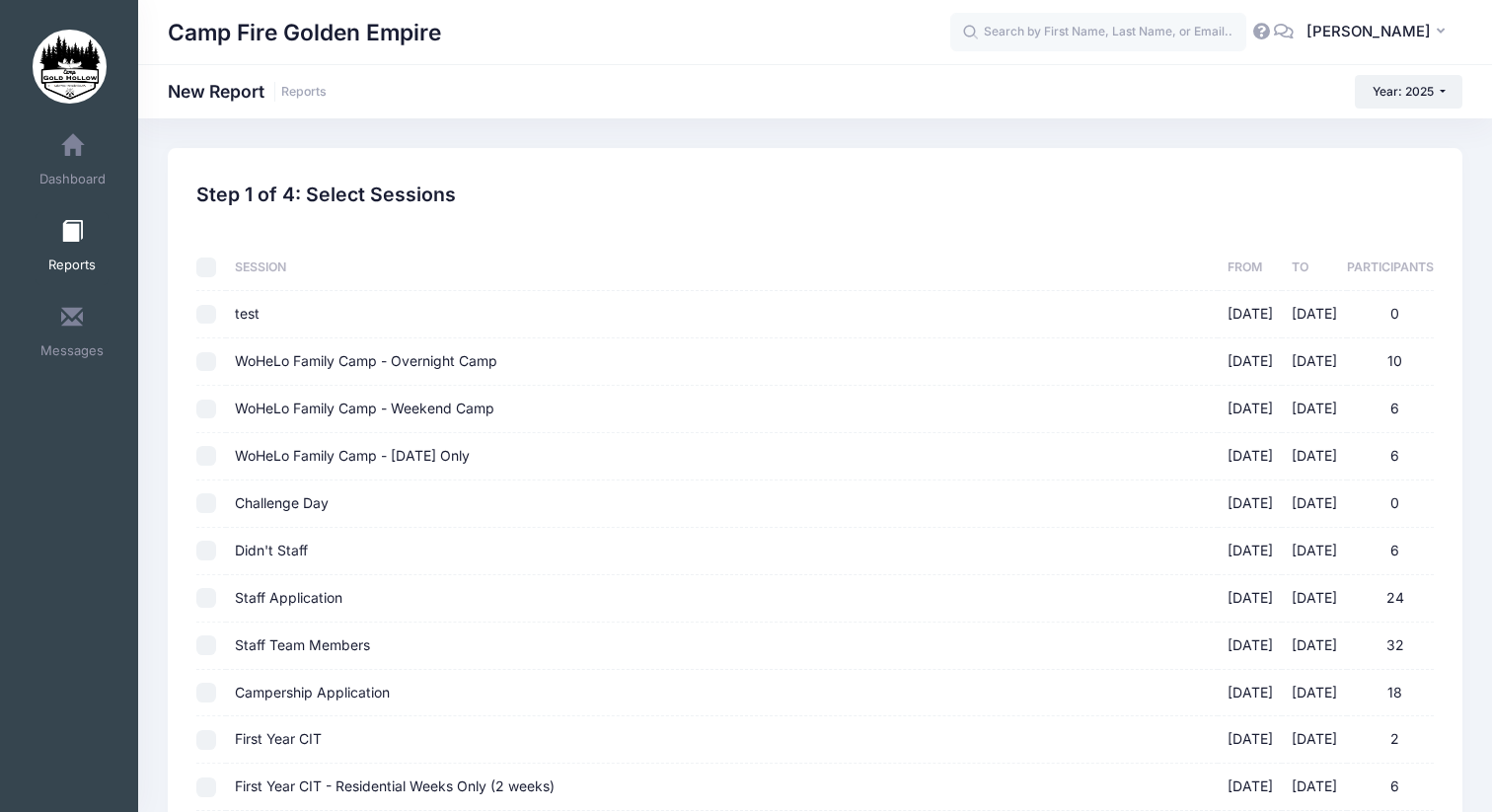 checkbox on "false" 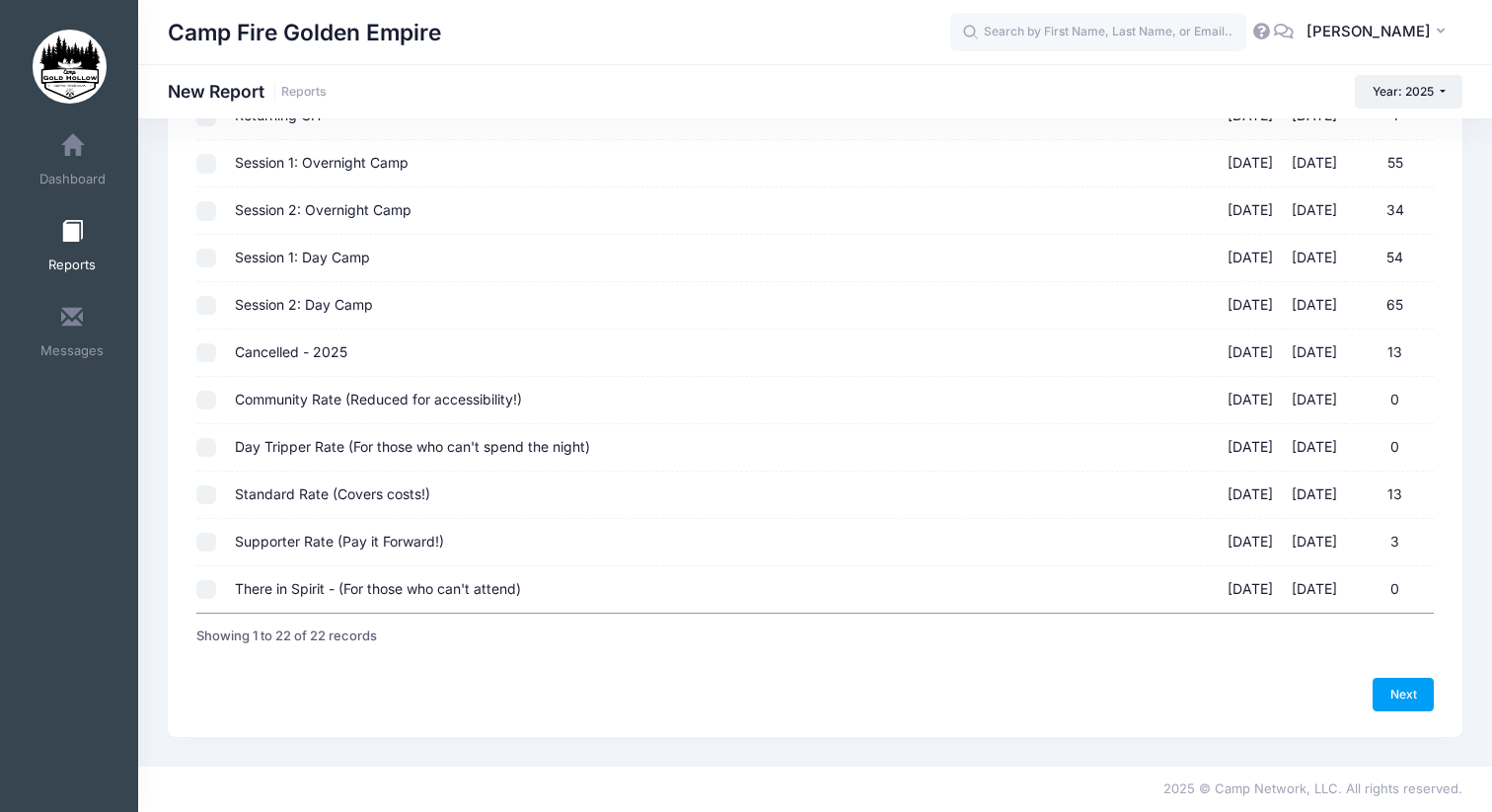 scroll, scrollTop: 714, scrollLeft: 0, axis: vertical 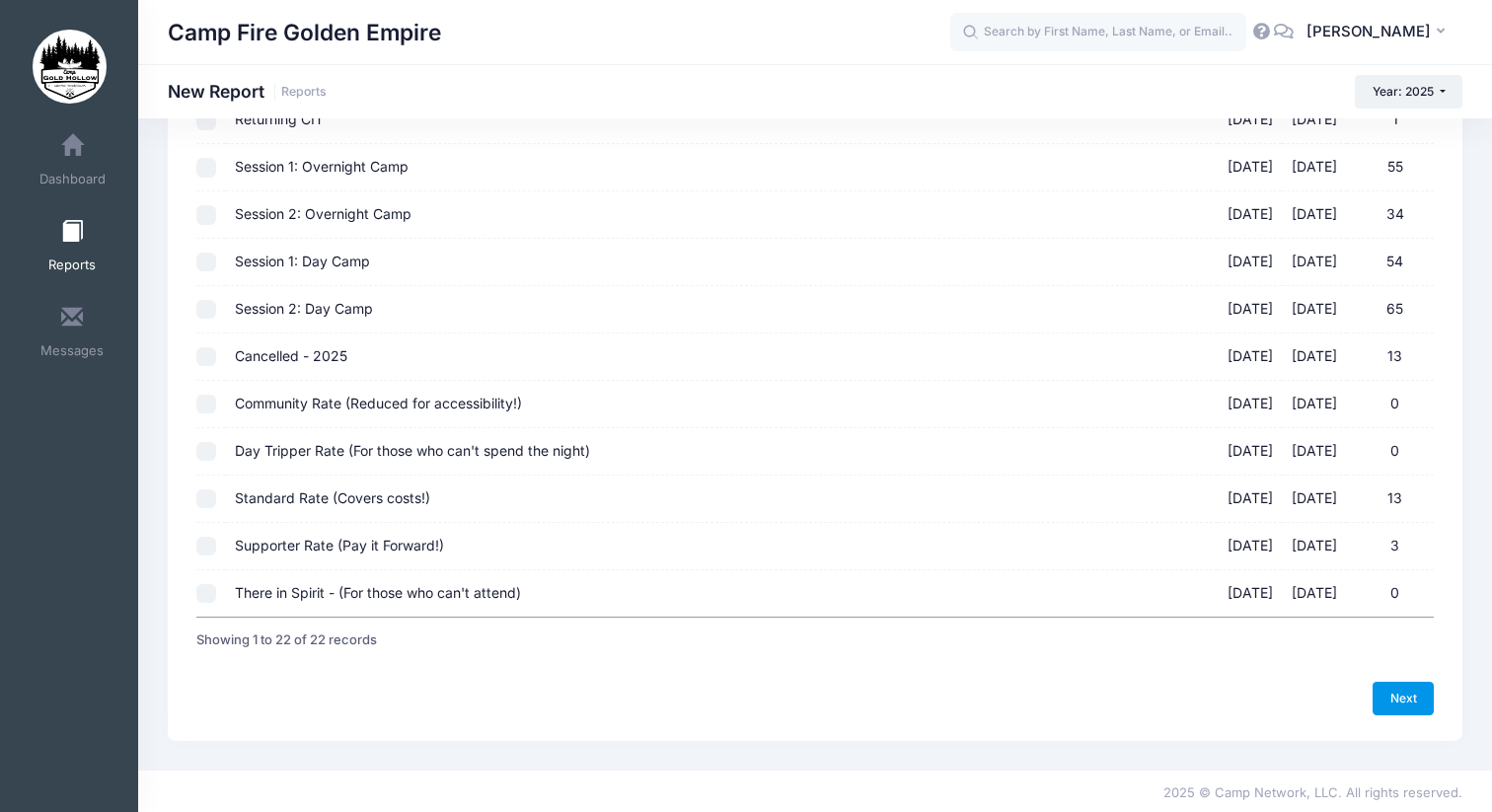 click on "Next" at bounding box center [1403, 699] 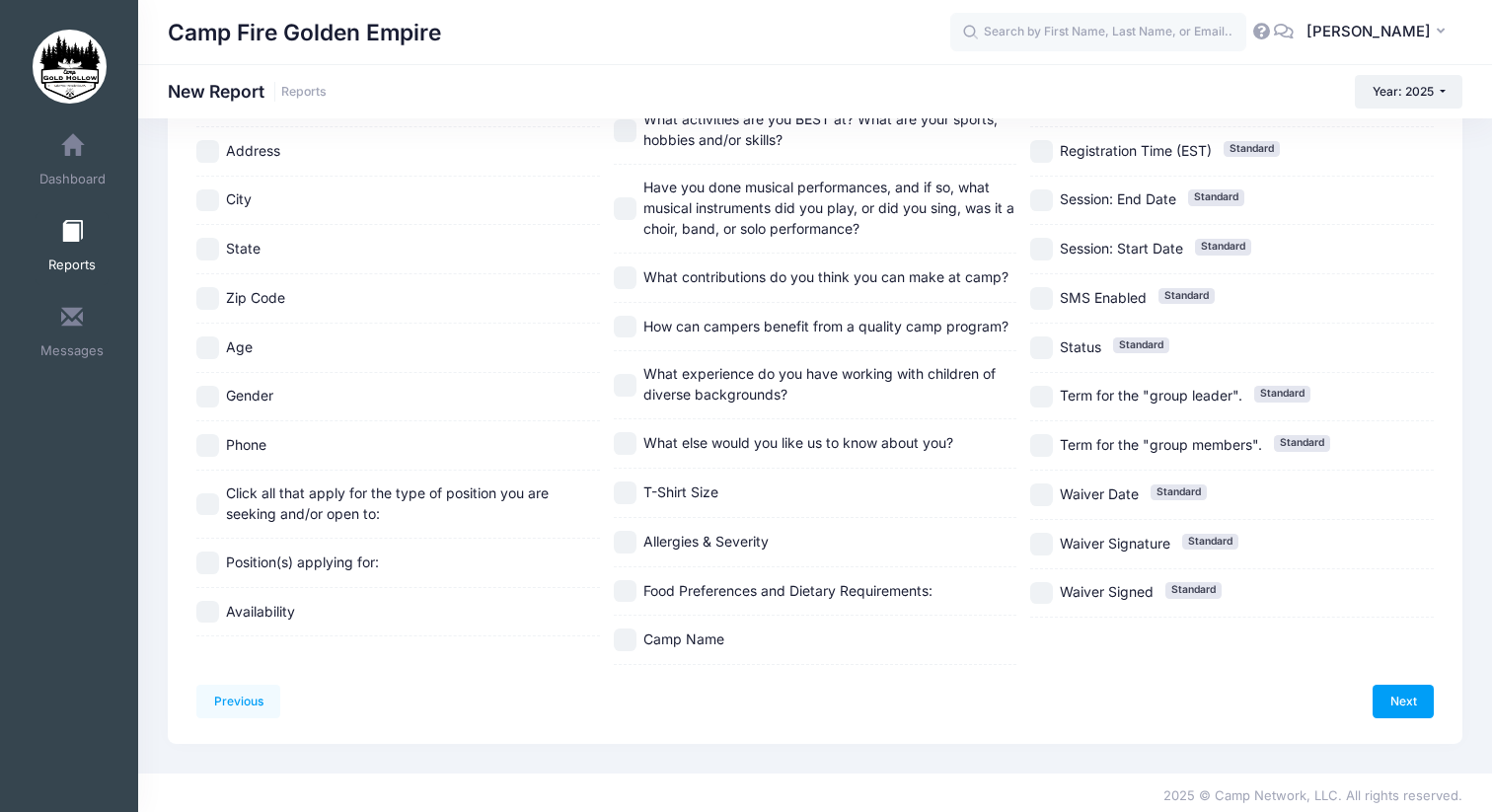 scroll, scrollTop: 0, scrollLeft: 0, axis: both 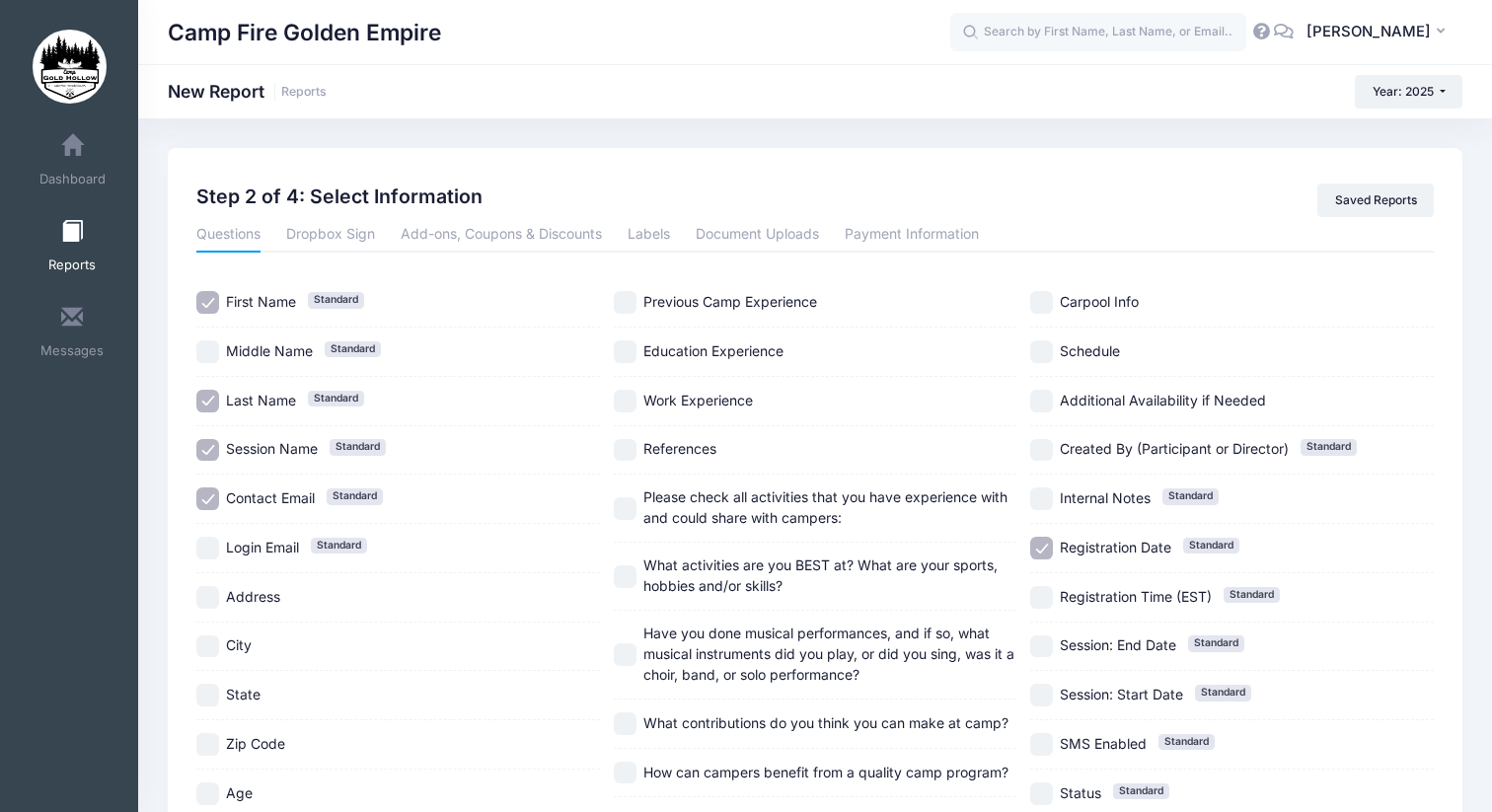 click on "Contact Email Standard" at bounding box center [207, 498] 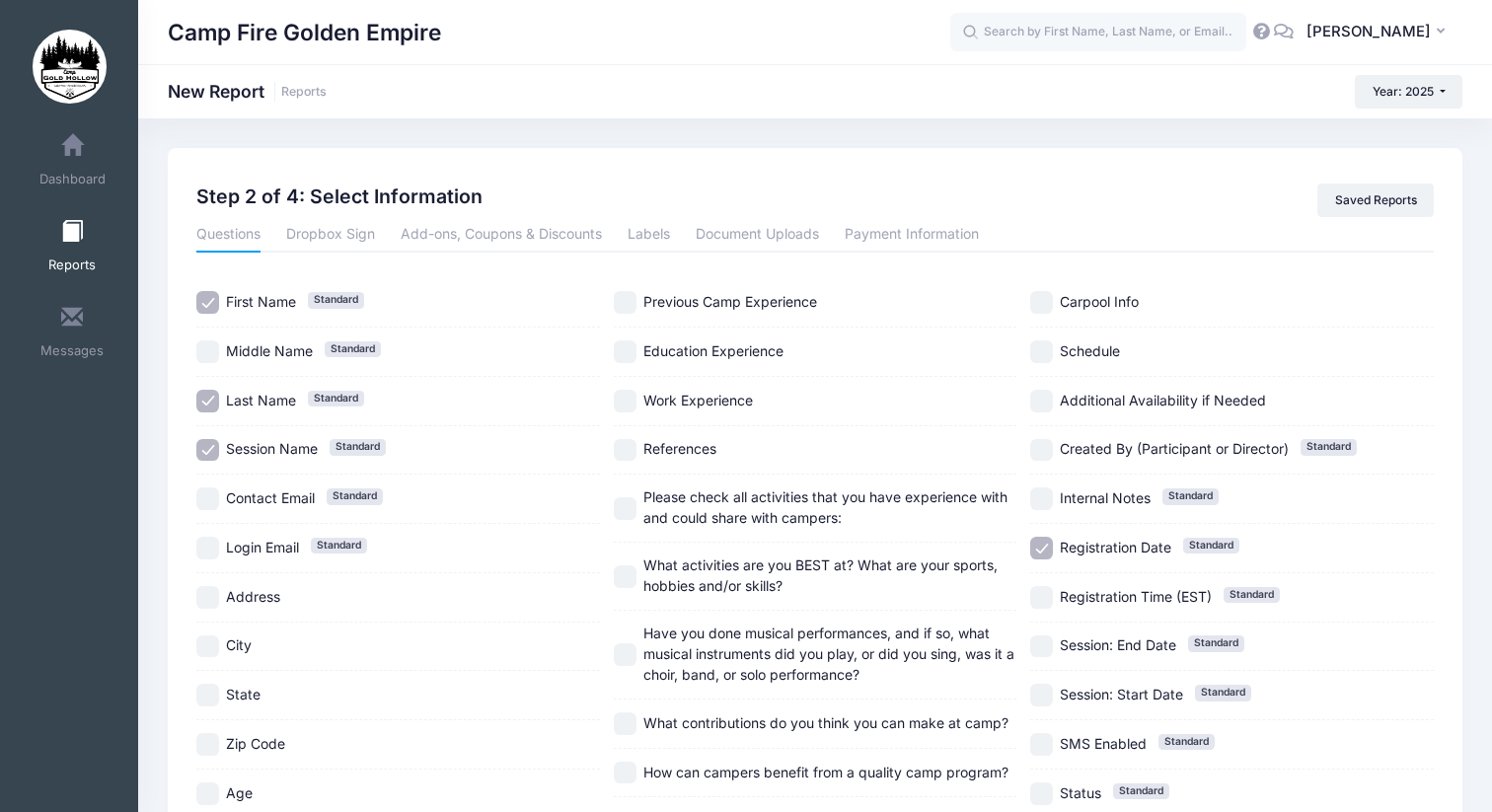 click on "Registration Date Standard" at bounding box center [1041, 548] 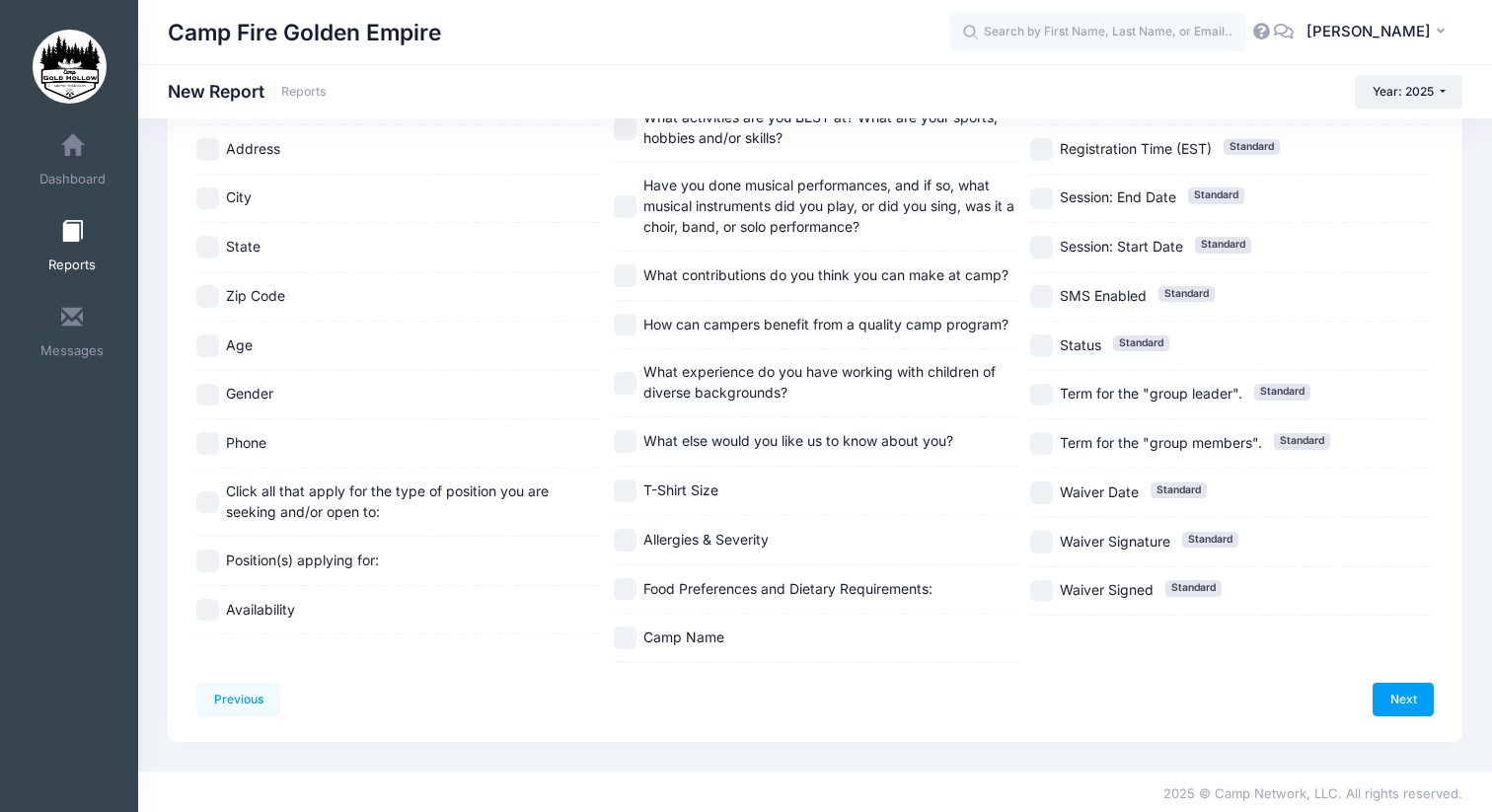 scroll, scrollTop: 452, scrollLeft: 0, axis: vertical 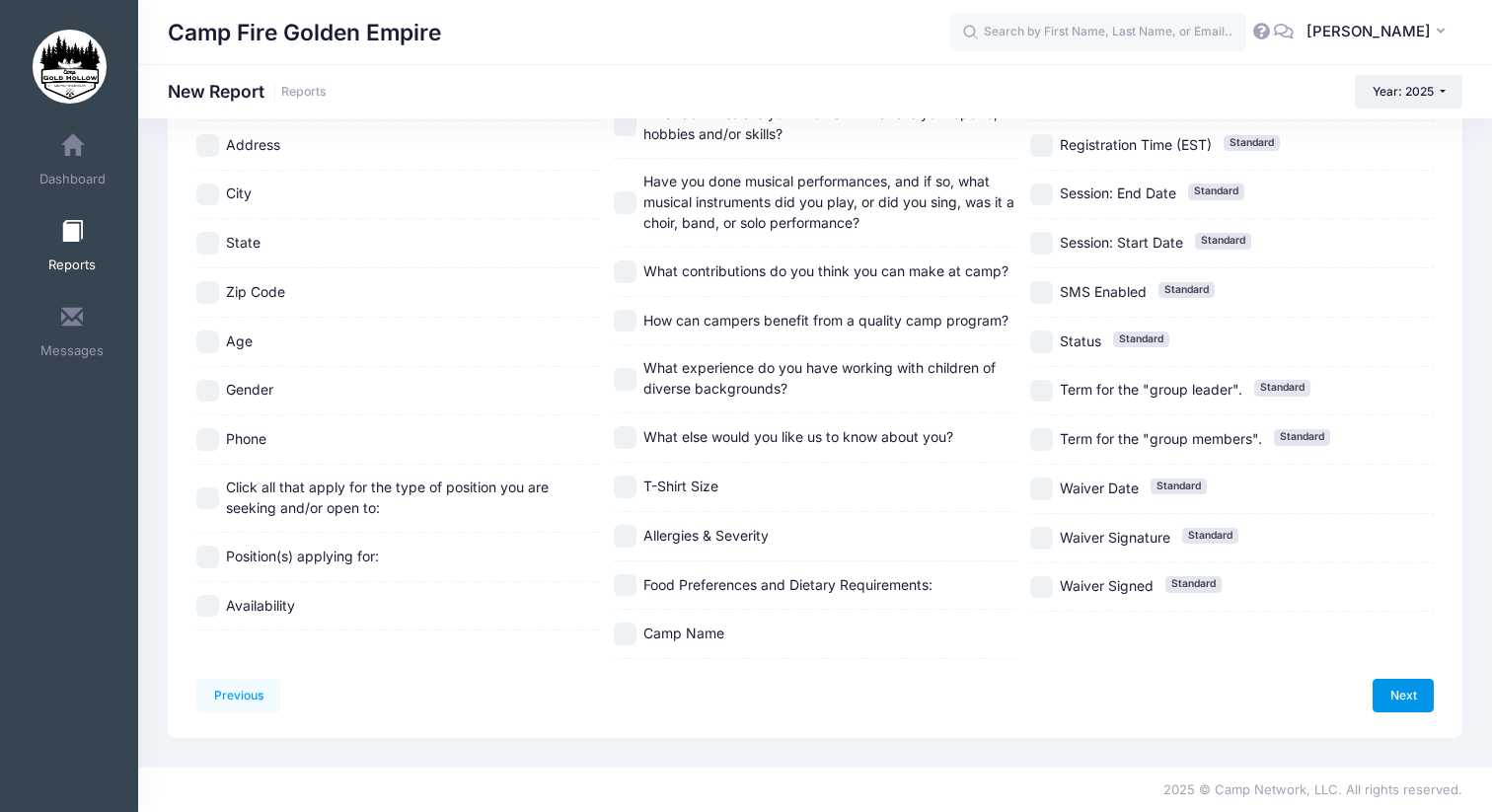 click on "Next" at bounding box center (1403, 696) 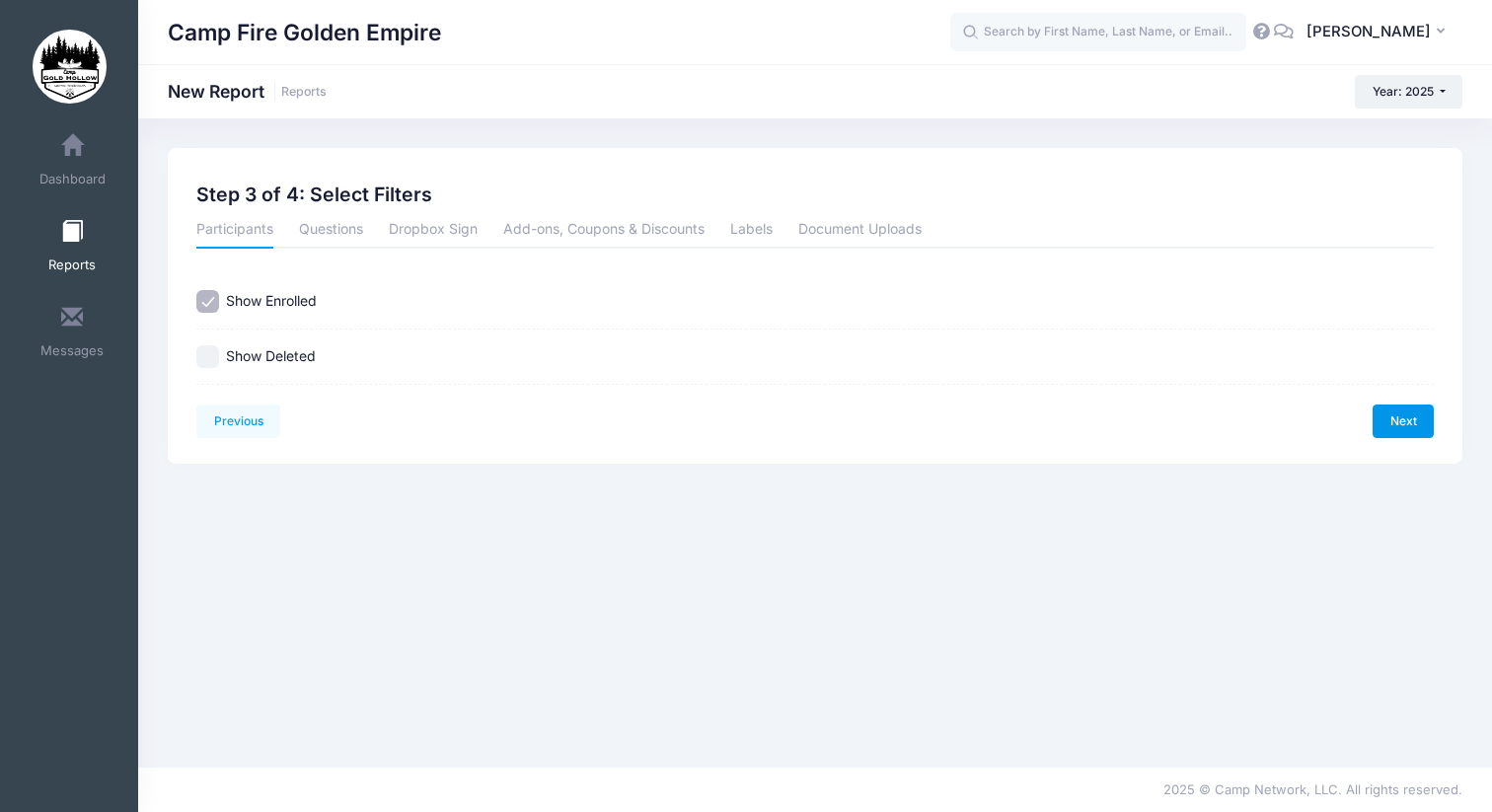 scroll, scrollTop: 0, scrollLeft: 0, axis: both 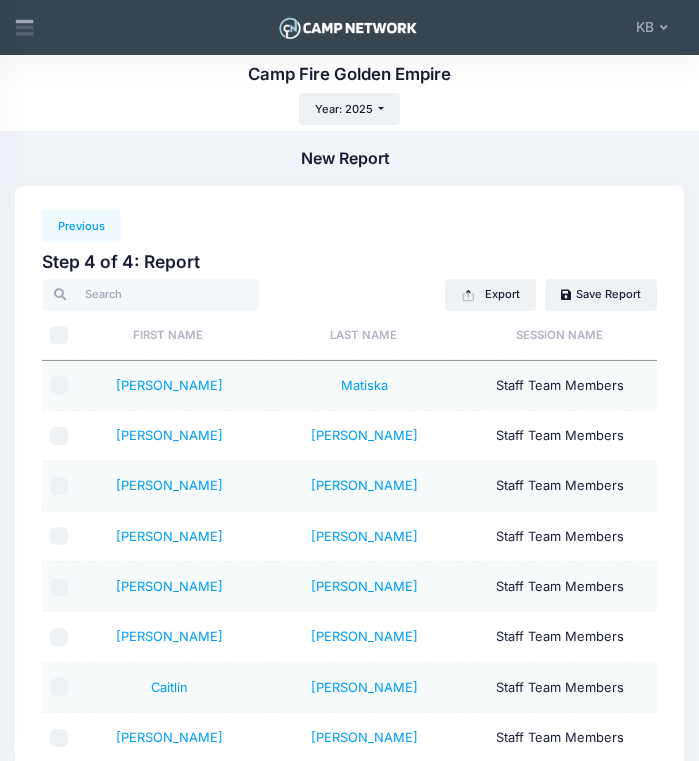 click on "Last Name" at bounding box center (364, 335) 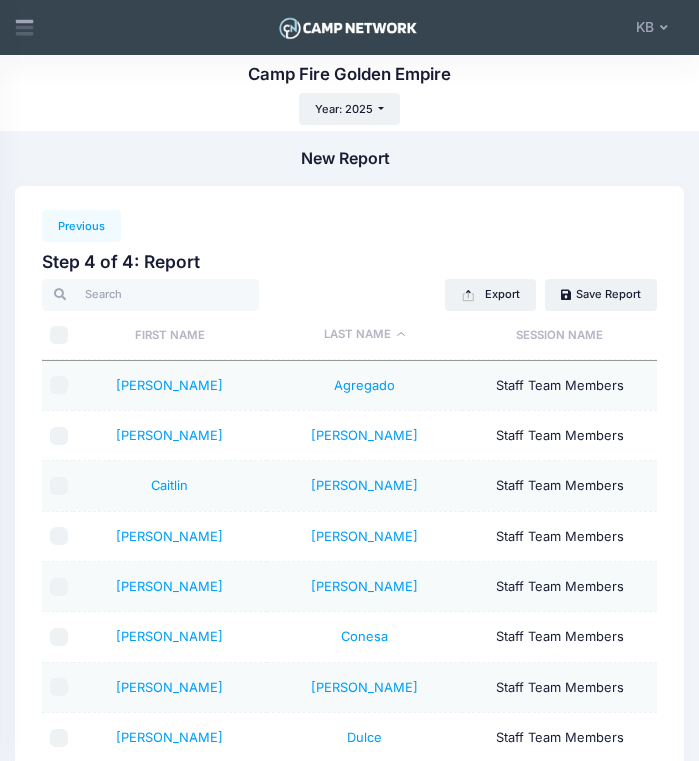 click on "Last Name" at bounding box center (364, 335) 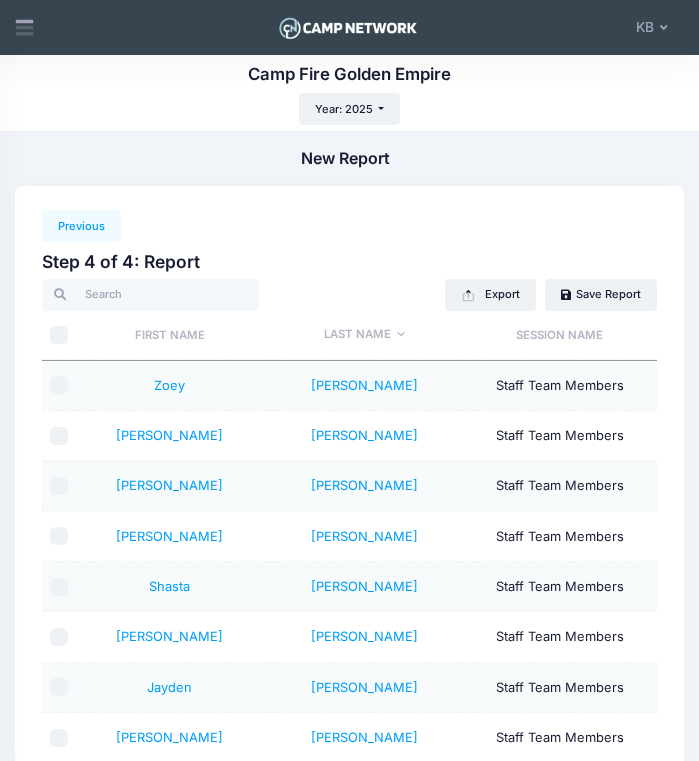 click on "Last Name" at bounding box center (364, 335) 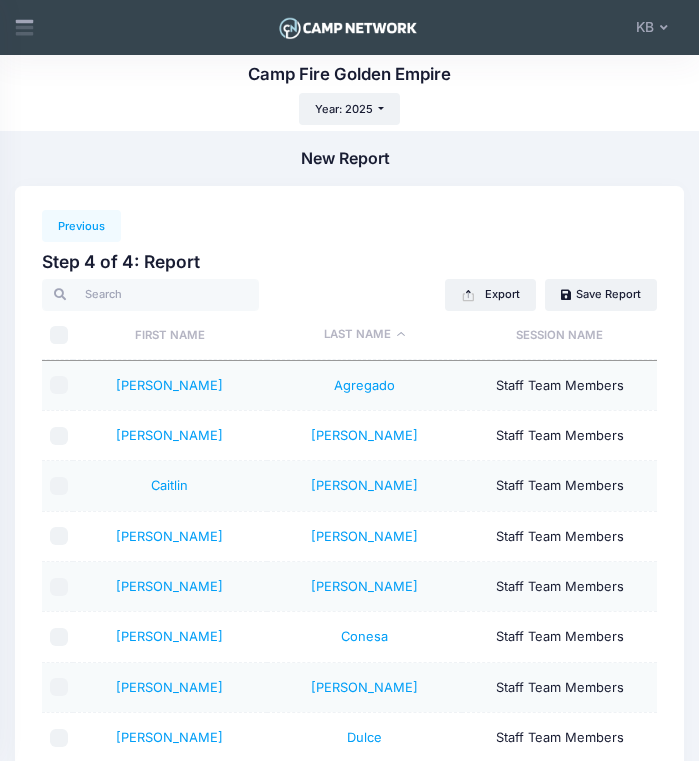 click on "Last Name" at bounding box center (364, 335) 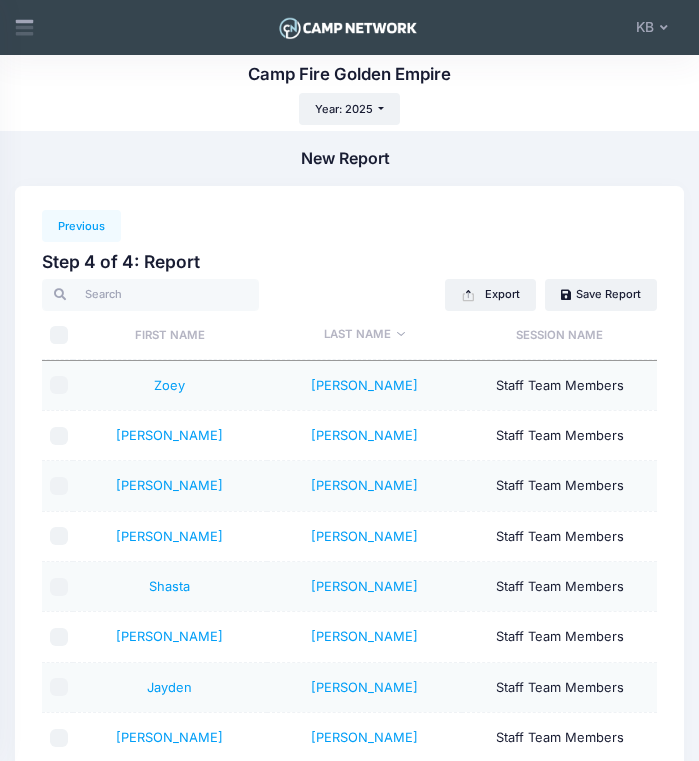 click on "Last Name" at bounding box center (364, 335) 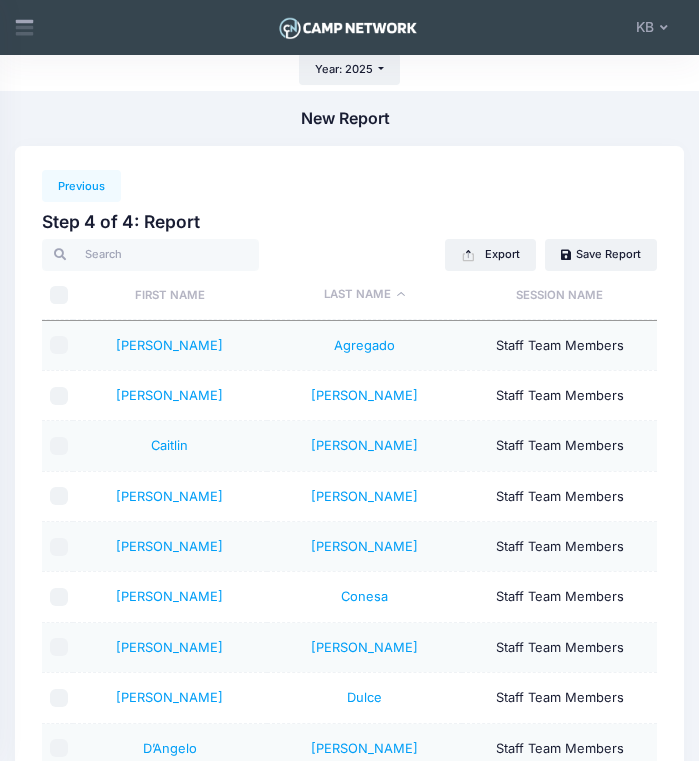 scroll, scrollTop: 80, scrollLeft: 0, axis: vertical 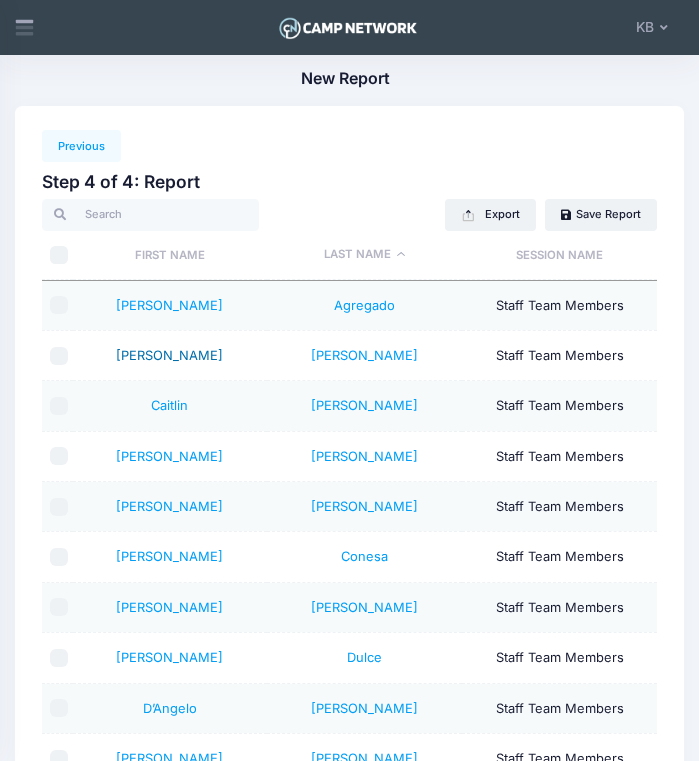 click on "[PERSON_NAME]" at bounding box center (169, 355) 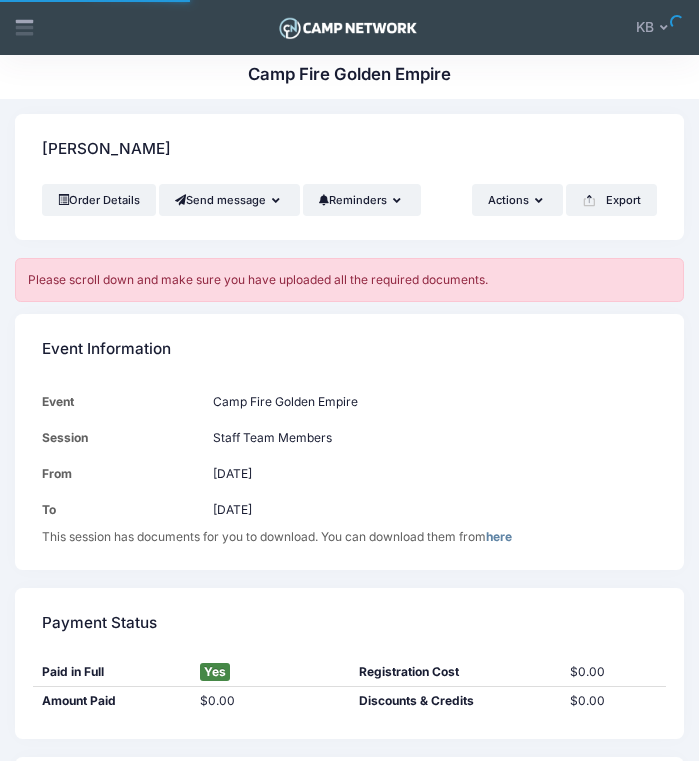 scroll, scrollTop: 0, scrollLeft: 0, axis: both 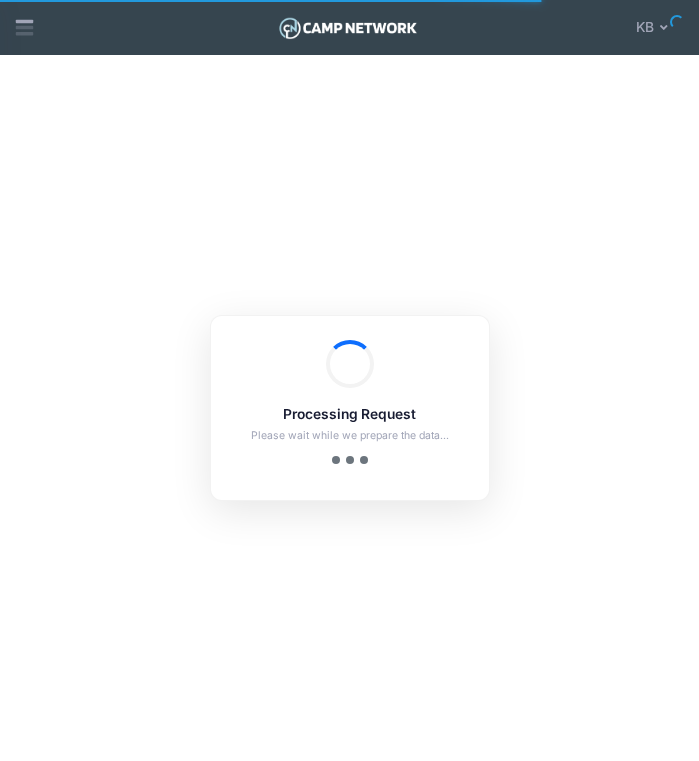 checkbox on "true" 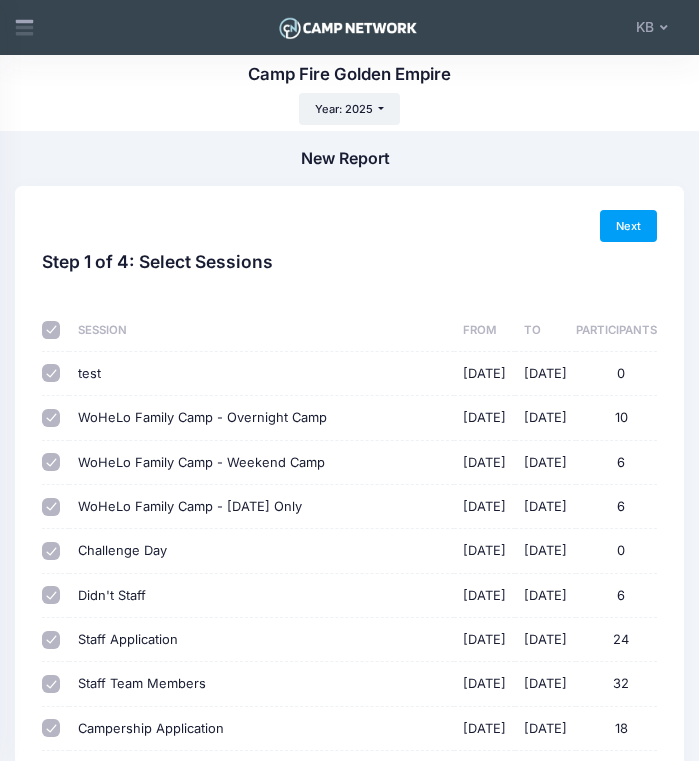click at bounding box center [51, 330] 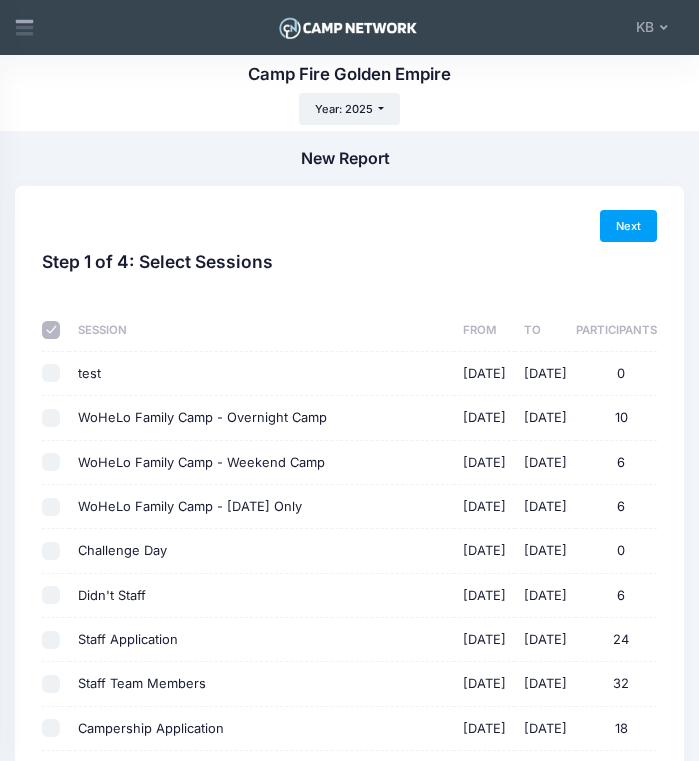 checkbox on "false" 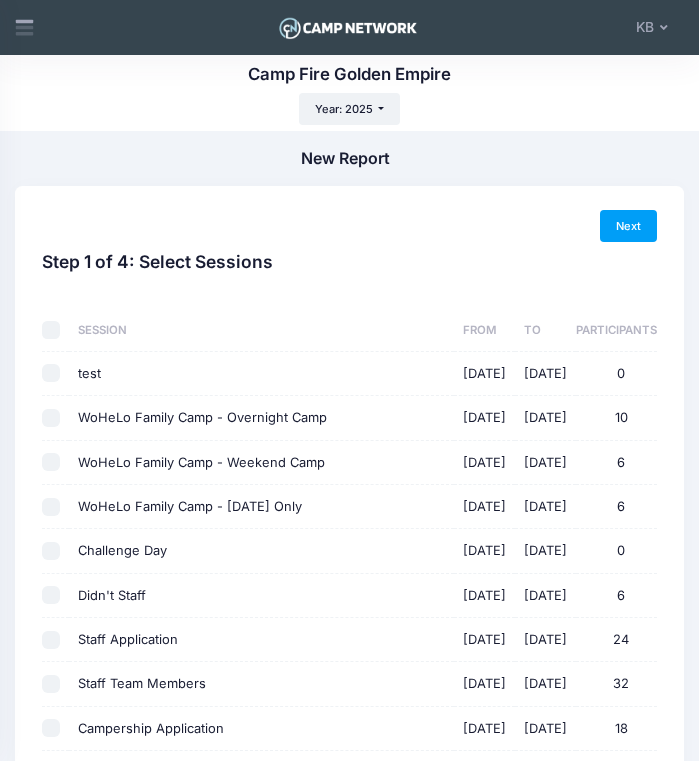 checkbox on "false" 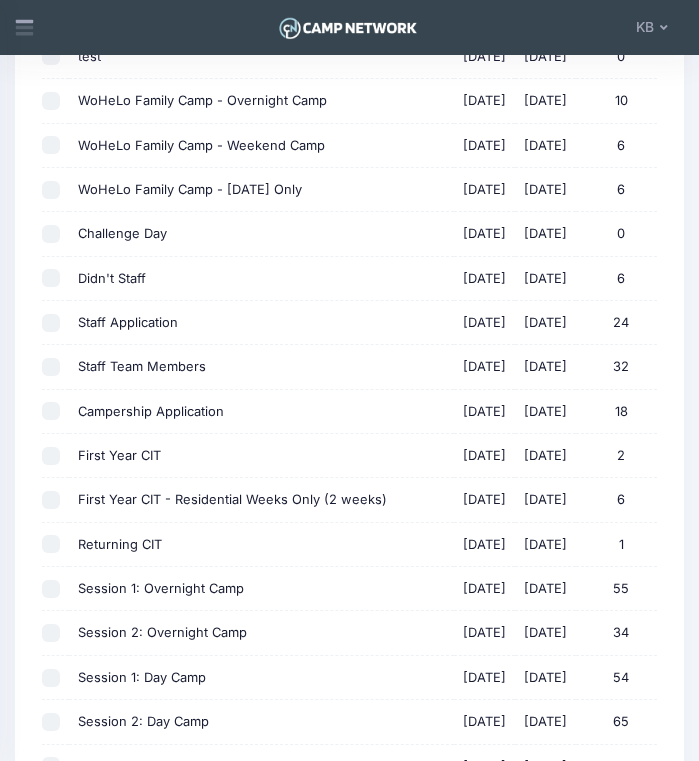 scroll, scrollTop: 305, scrollLeft: 0, axis: vertical 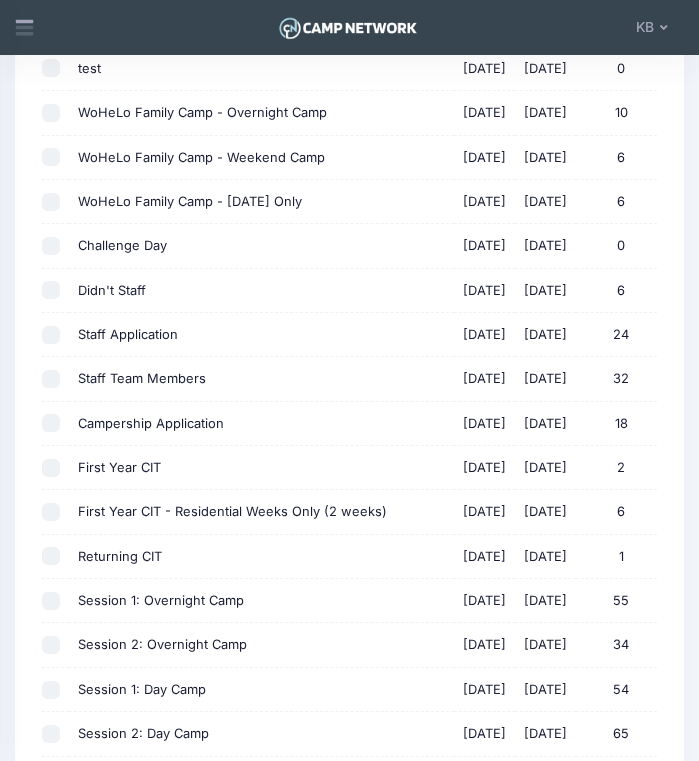 click on "Staff Team Members [DATE] - [DATE]  32" at bounding box center (51, 379) 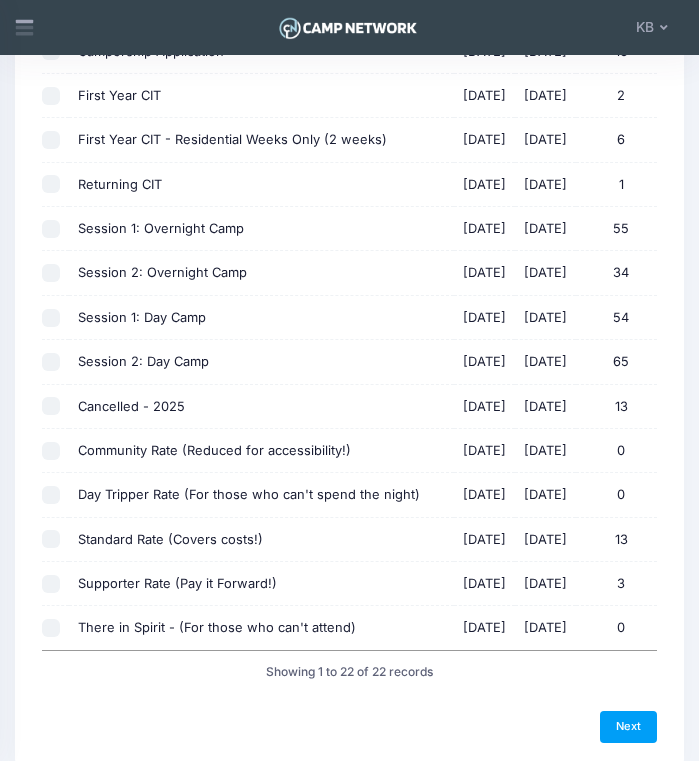 scroll, scrollTop: 758, scrollLeft: 0, axis: vertical 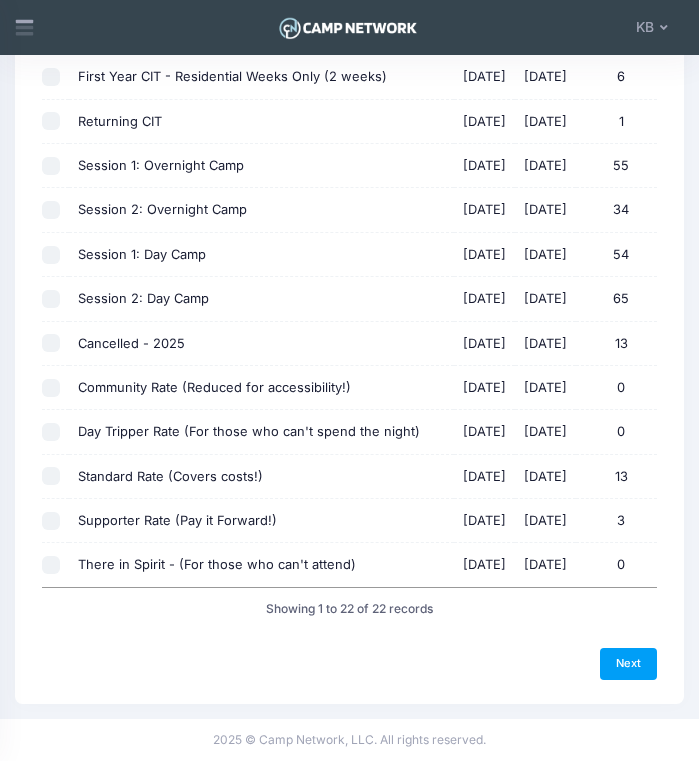 click on "Previous
Next
Step  1  of 4:  Select Sessions
1  Select Sessions
2 Select Information
3  Select Filters
4 Create Report
Created By Participant
Added by Director
Step 1 of 4: Select Sessions
Sessions" at bounding box center (349, 74) 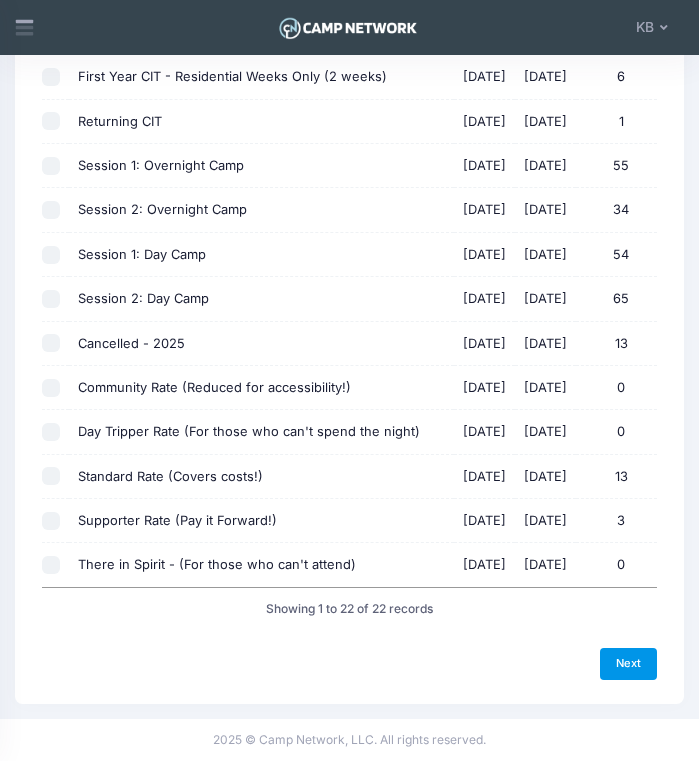 click on "Next" at bounding box center (628, 664) 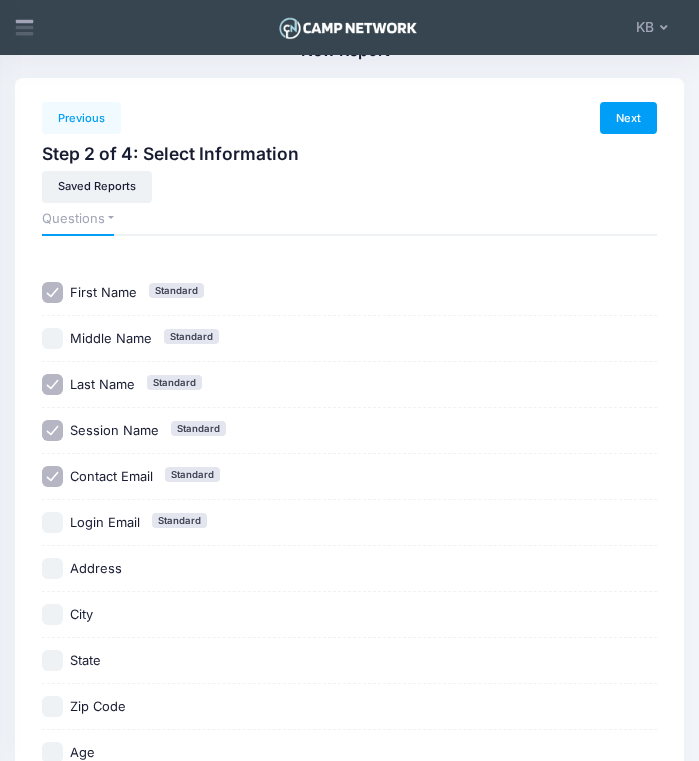 scroll, scrollTop: 143, scrollLeft: 0, axis: vertical 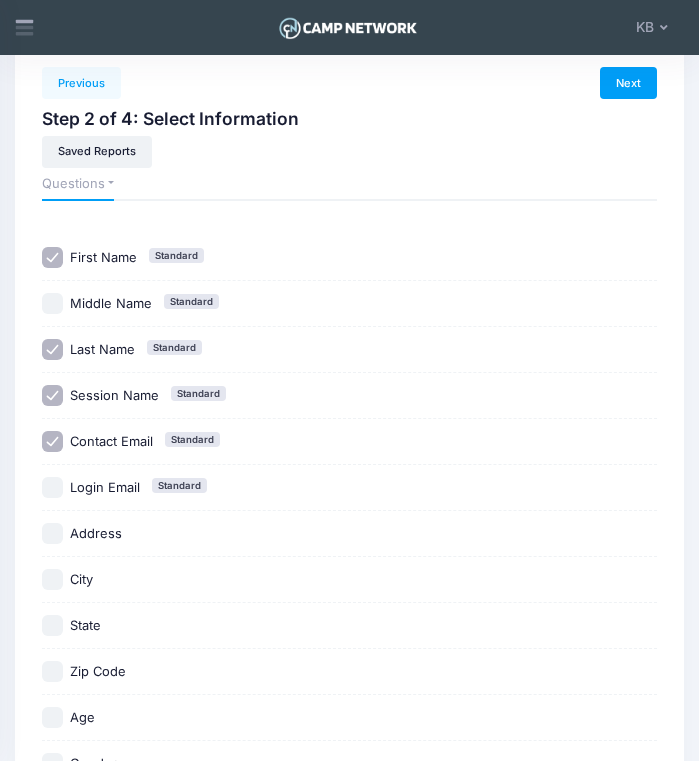 click on "Contact Email Standard" at bounding box center (52, 441) 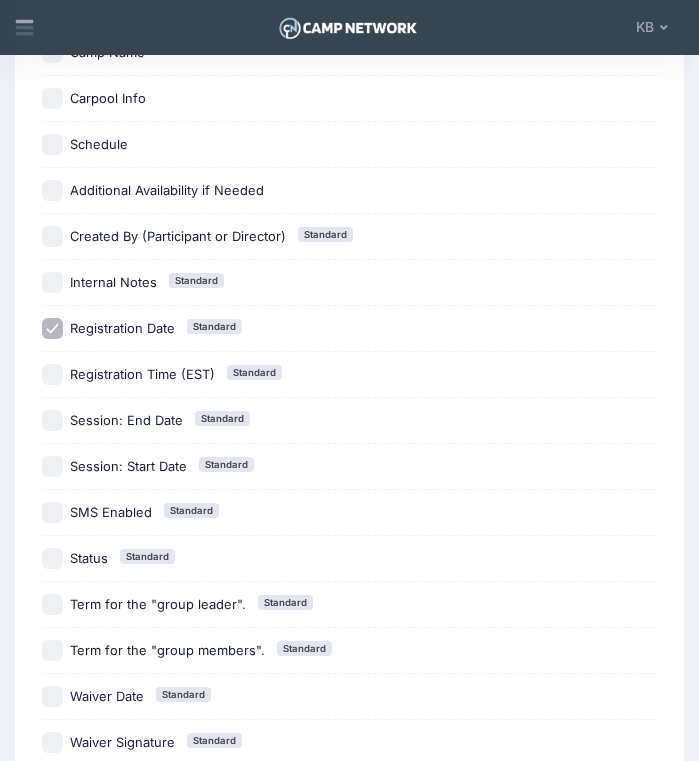 scroll, scrollTop: 1764, scrollLeft: 0, axis: vertical 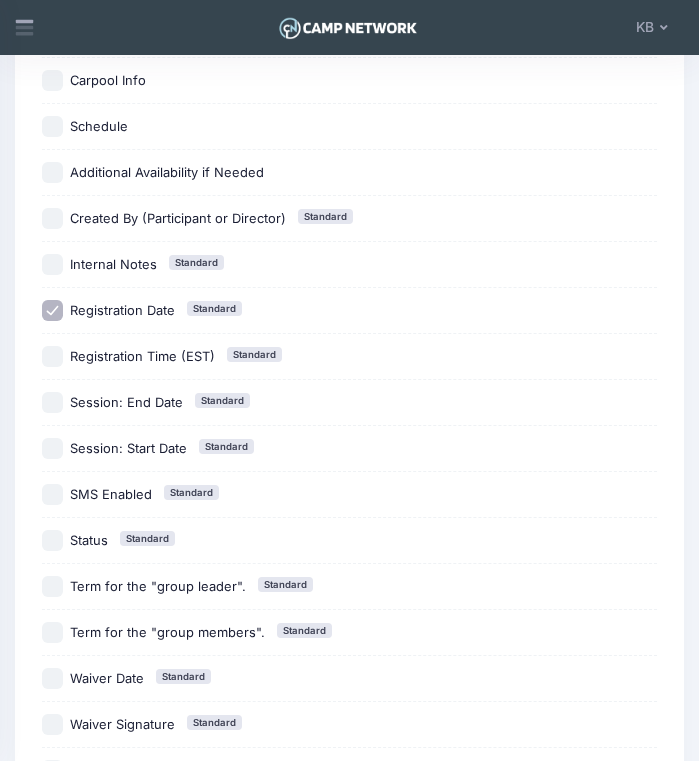click on "Registration Date Standard" at bounding box center (52, 310) 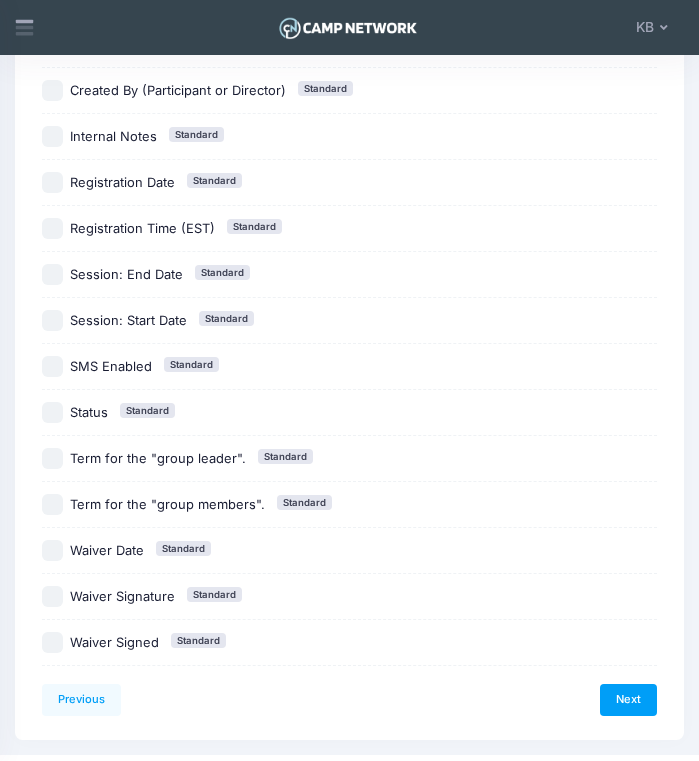 scroll, scrollTop: 1927, scrollLeft: 0, axis: vertical 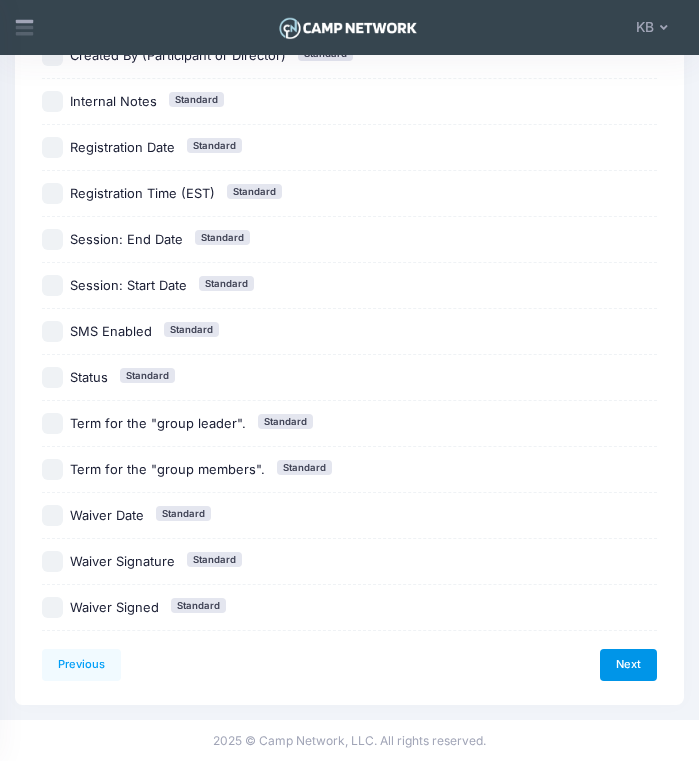 click on "Next" at bounding box center (628, 665) 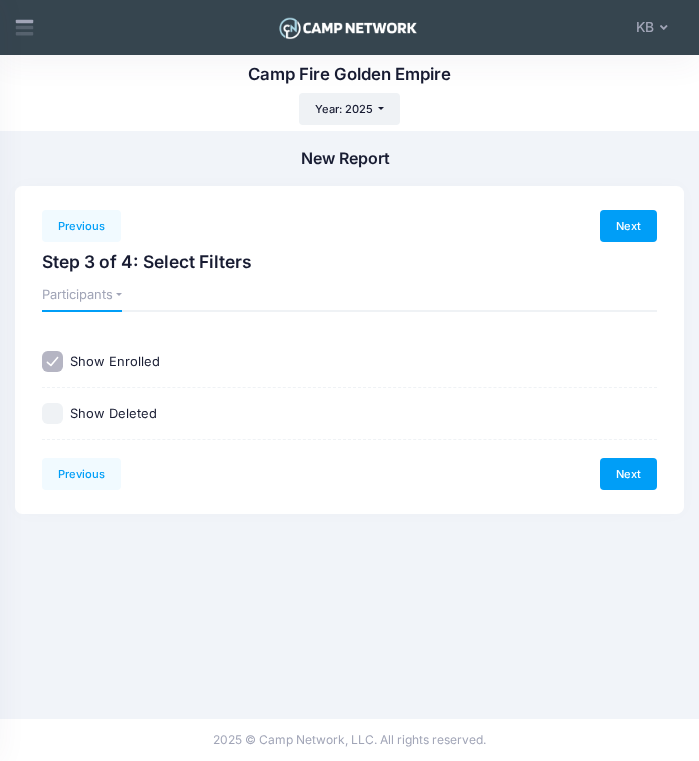 click on "Previous
Next
Step  3  of 4:  Select Filters
1  Select Sessions
2 Select Information
3  Select Filters
4 Create Report
Created By Participant
Added by Director
Step 1 of 4: Select Sessions
Sessions" at bounding box center [349, 350] 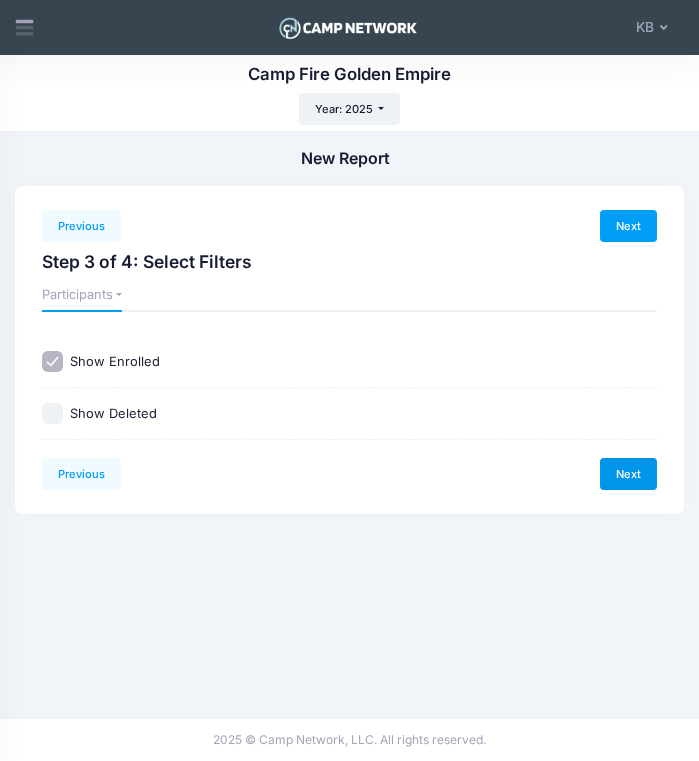 click on "Next" at bounding box center (628, 474) 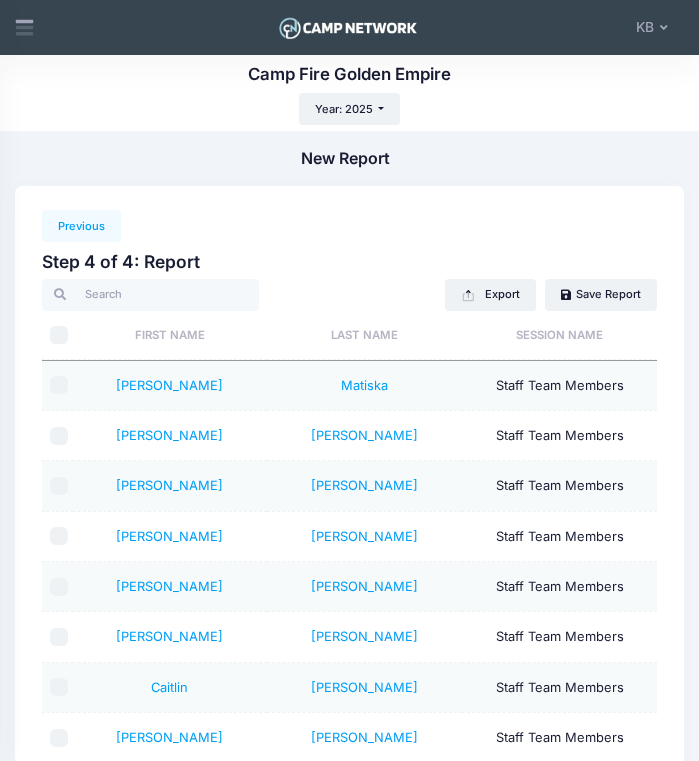 click on "Last Name" at bounding box center [364, 335] 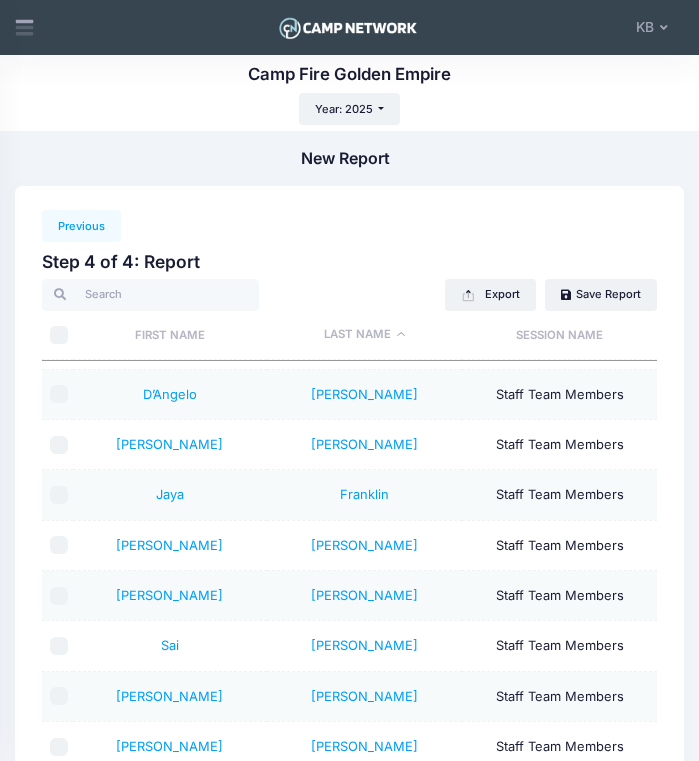 scroll, scrollTop: 390, scrollLeft: 0, axis: vertical 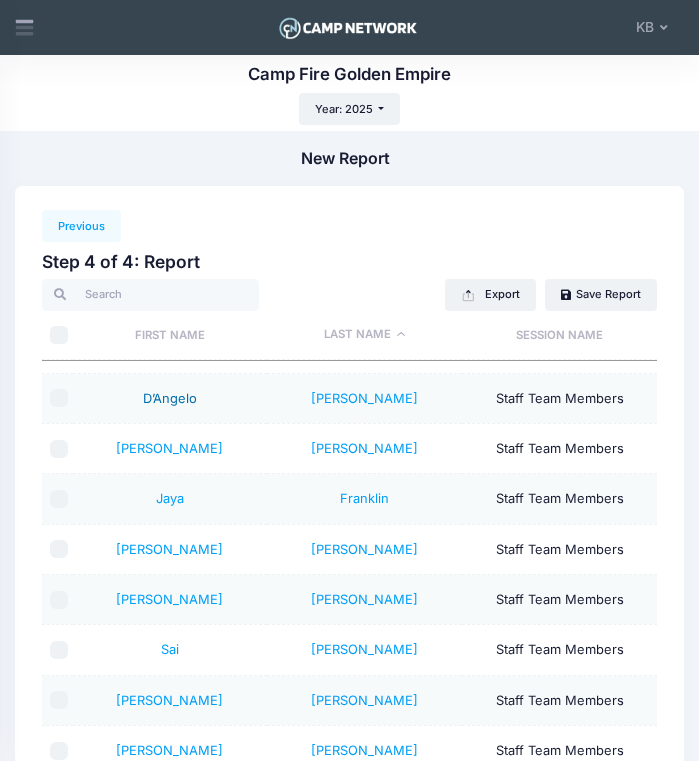 click on "D’Angelo" at bounding box center (170, 398) 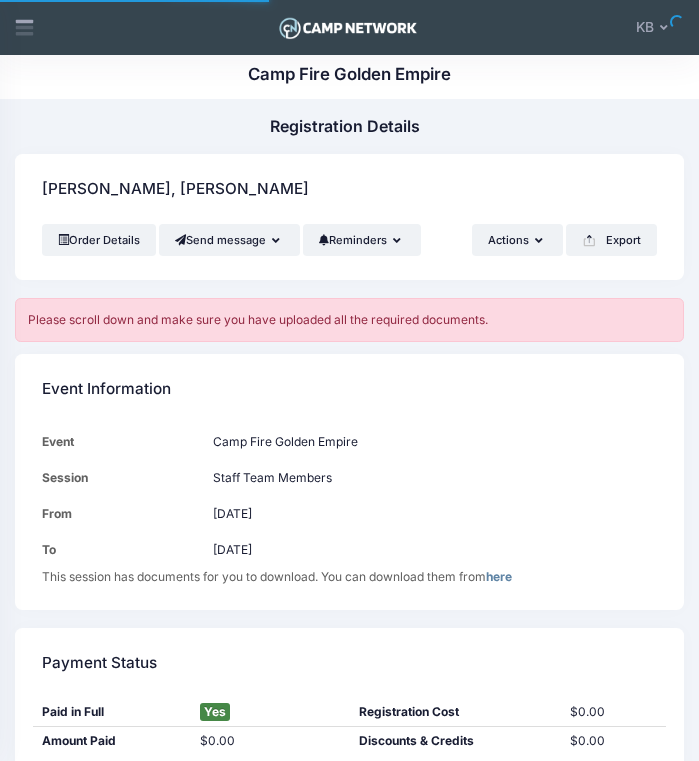 scroll, scrollTop: 0, scrollLeft: 0, axis: both 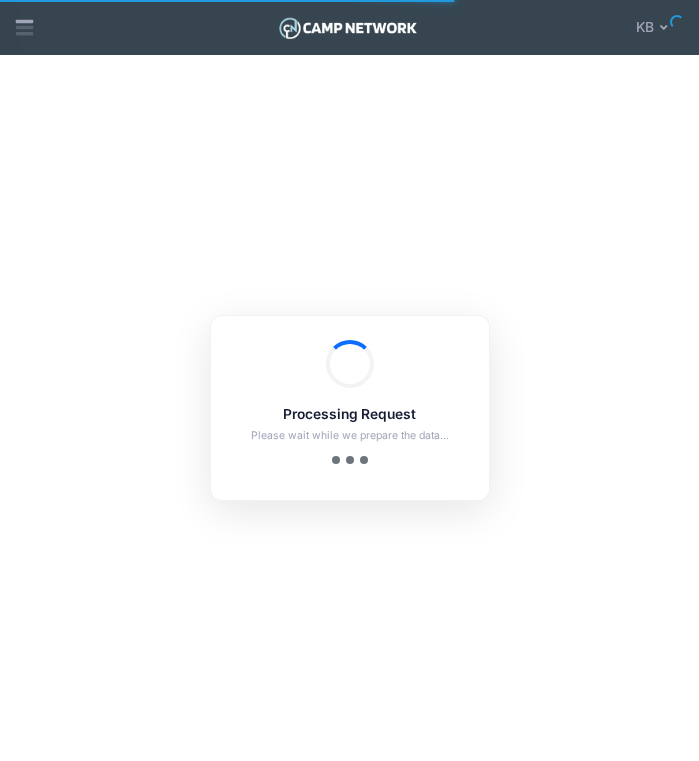 checkbox on "true" 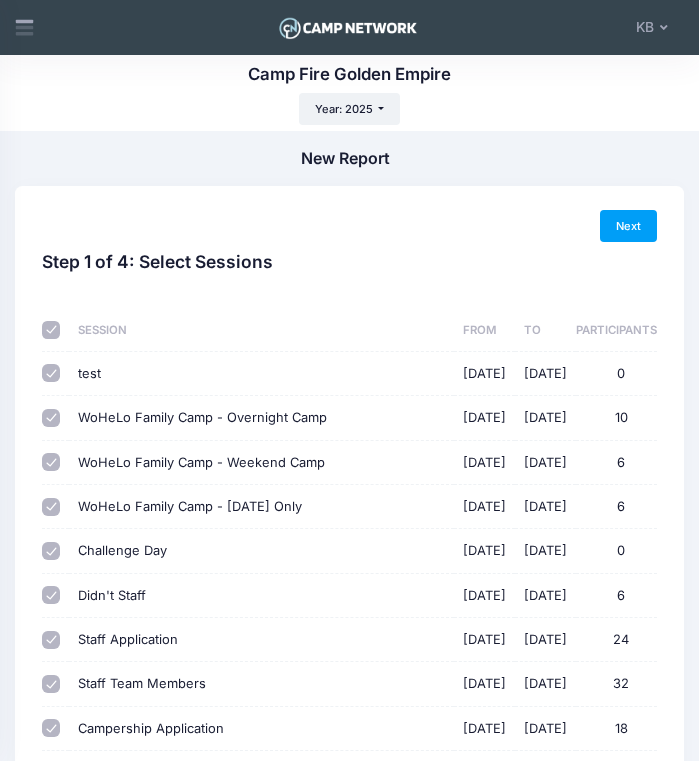 click at bounding box center [51, 330] 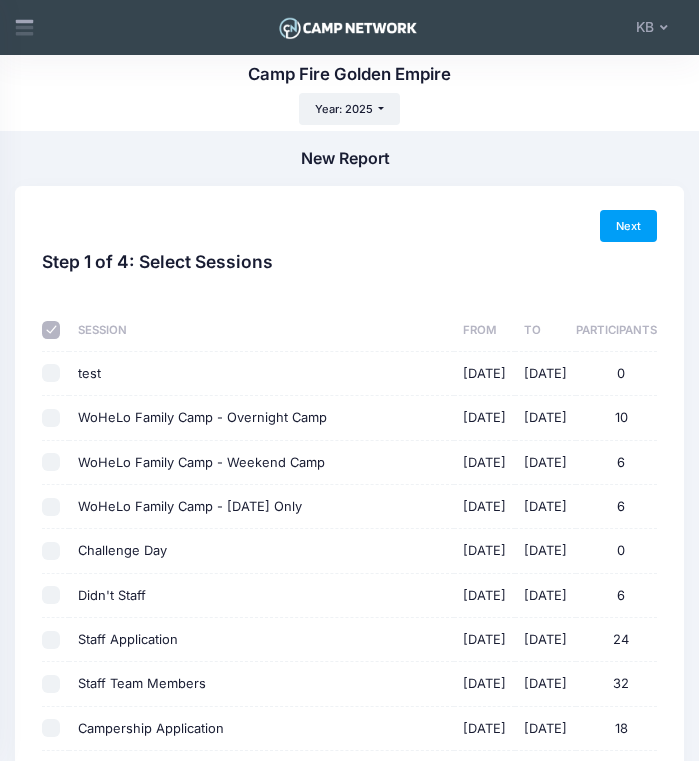 checkbox on "false" 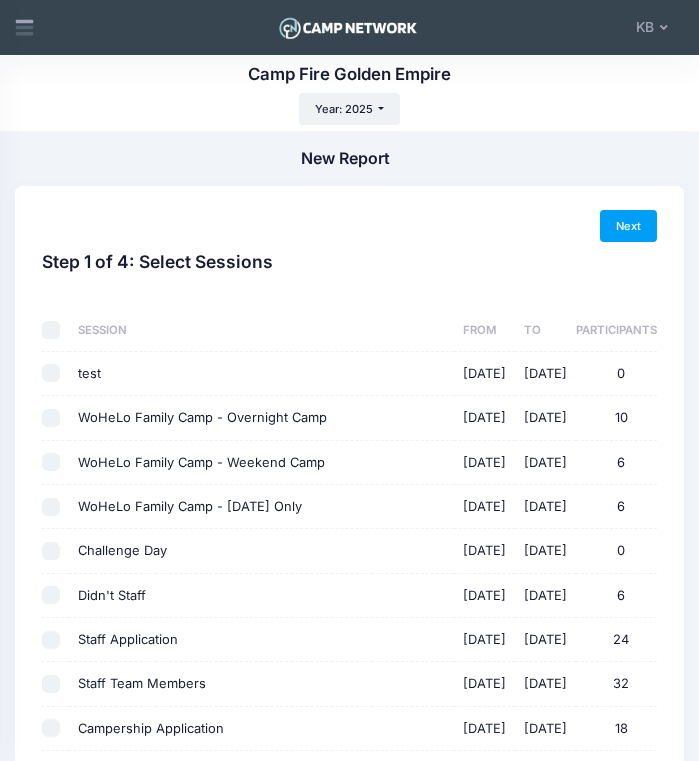 checkbox on "false" 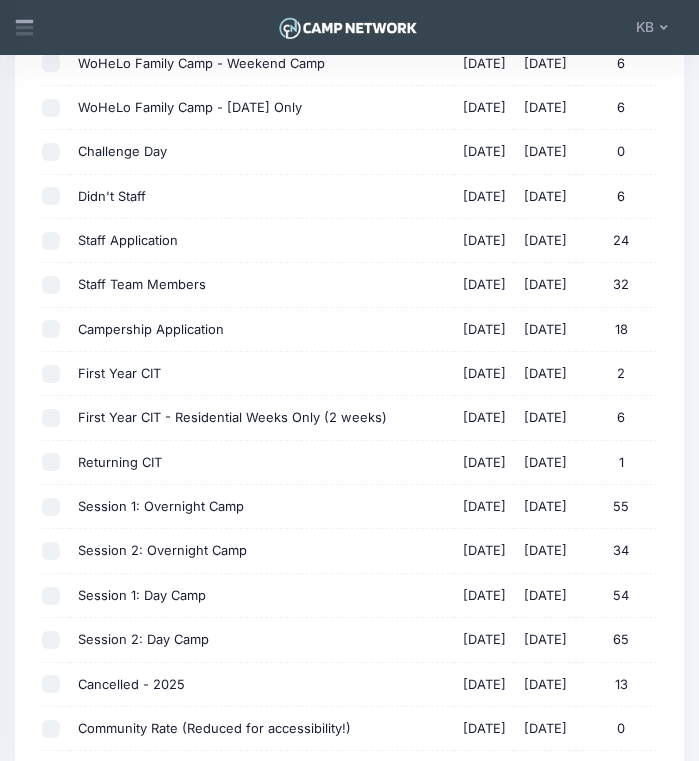 scroll, scrollTop: 378, scrollLeft: 0, axis: vertical 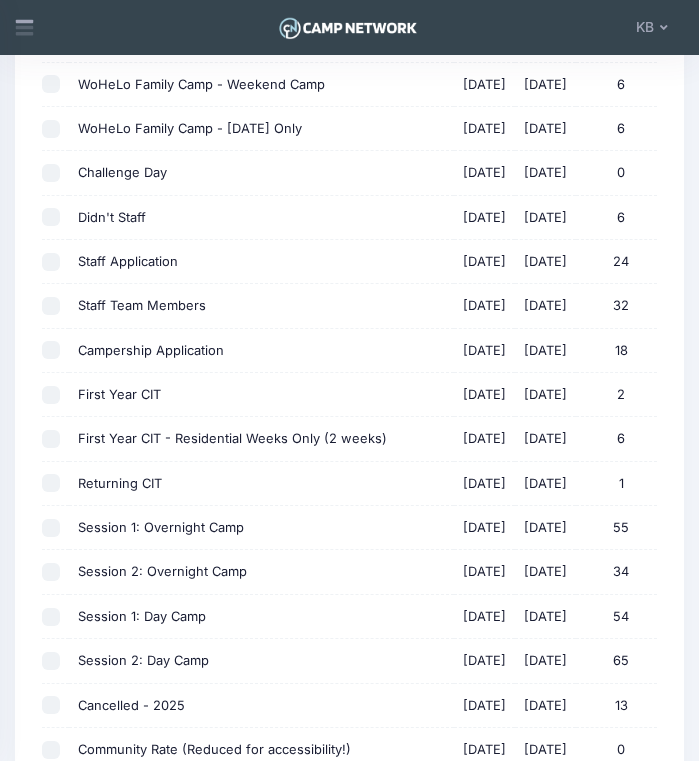 click on "Staff Team Members [DATE] - [DATE]  32" at bounding box center [51, 306] 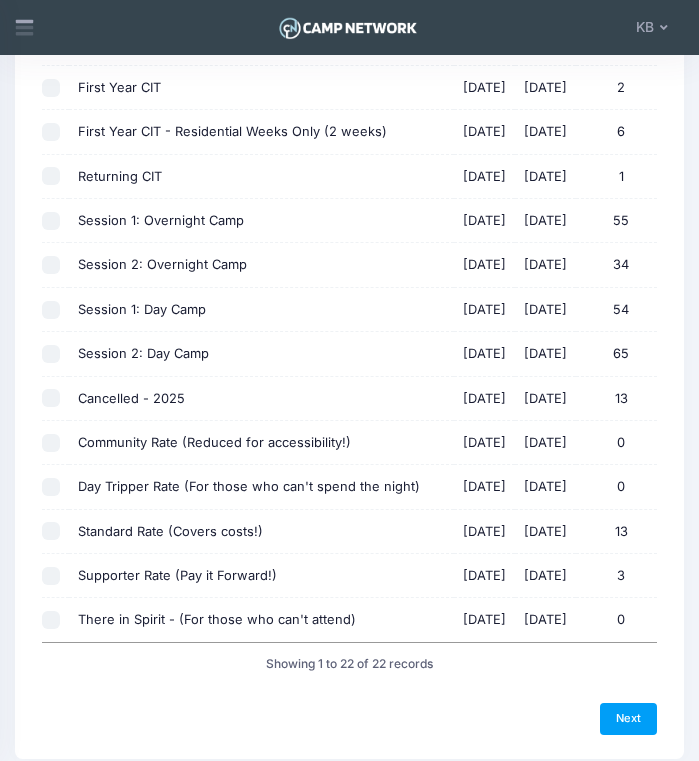 scroll, scrollTop: 758, scrollLeft: 0, axis: vertical 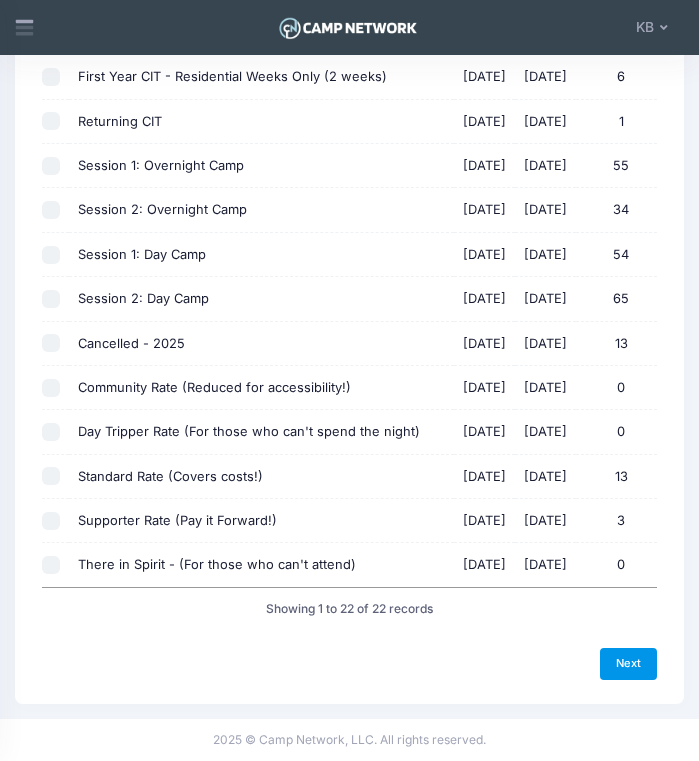 click on "Next" at bounding box center [628, 664] 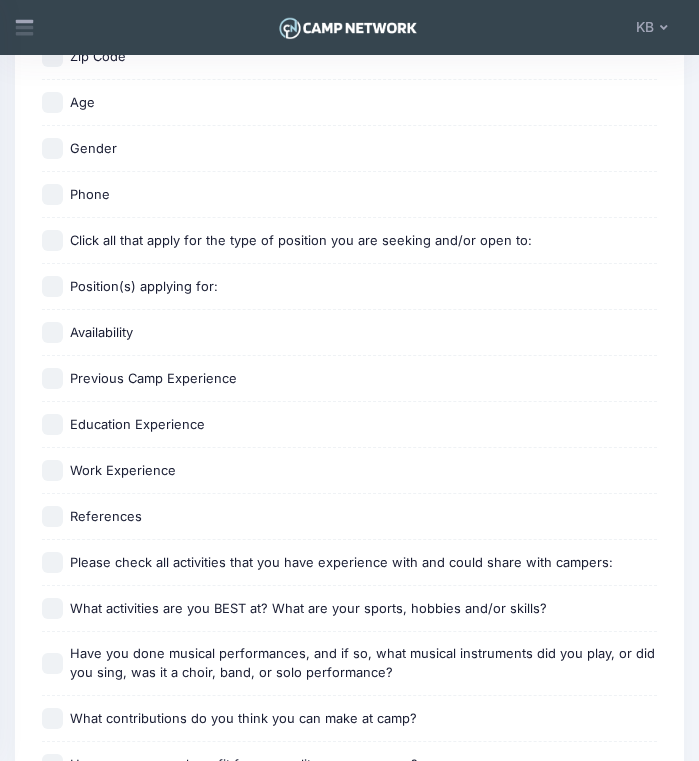 scroll, scrollTop: 0, scrollLeft: 0, axis: both 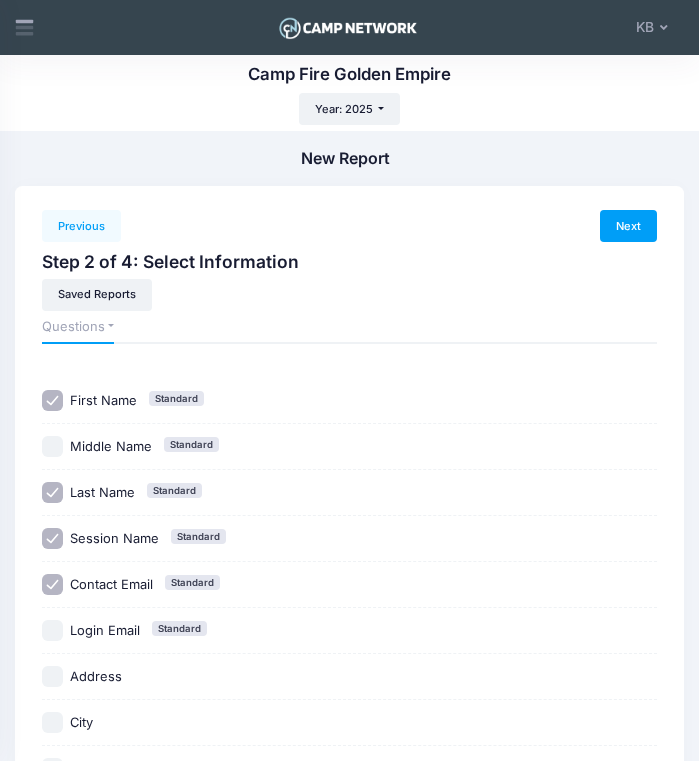 click on "Session Name Standard" at bounding box center (52, 538) 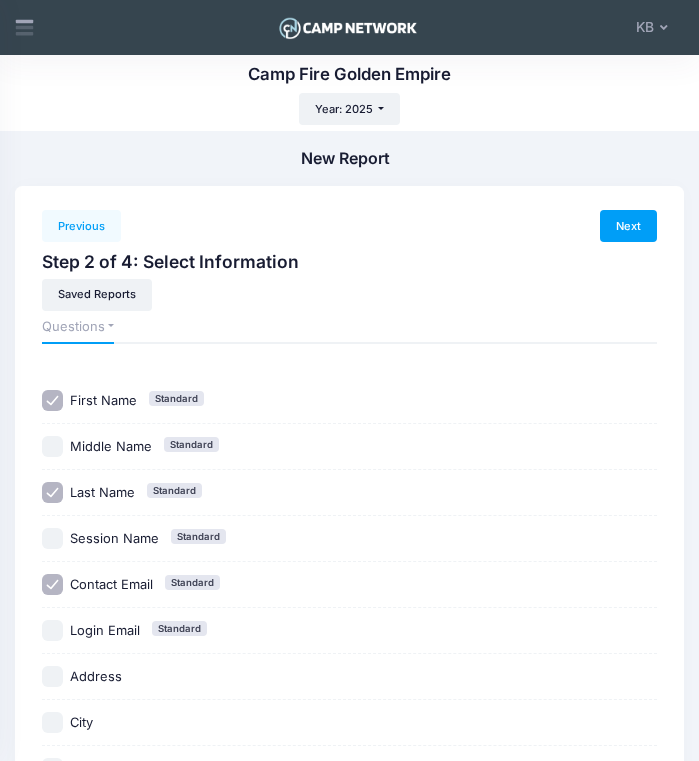 click on "Contact Email Standard" at bounding box center [52, 584] 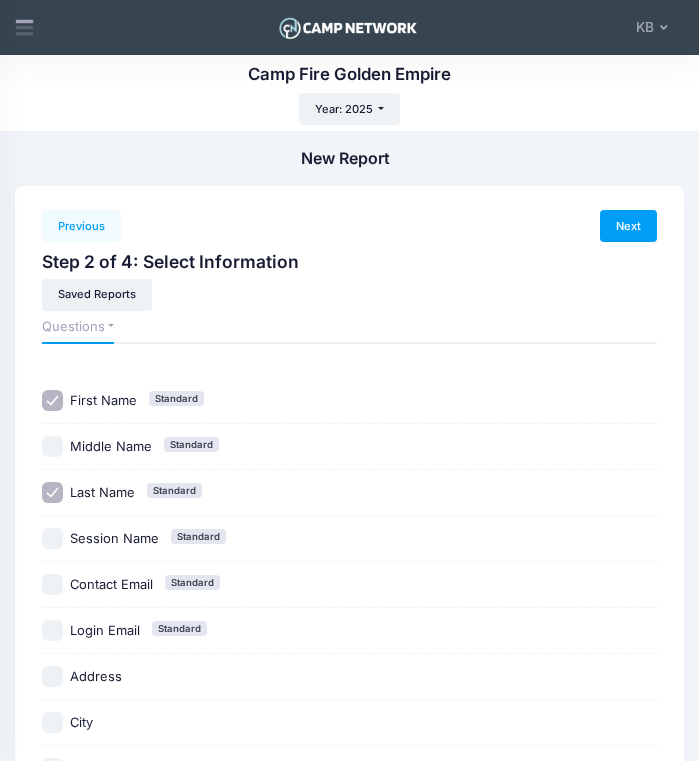 click on "Session Name Standard" at bounding box center [52, 538] 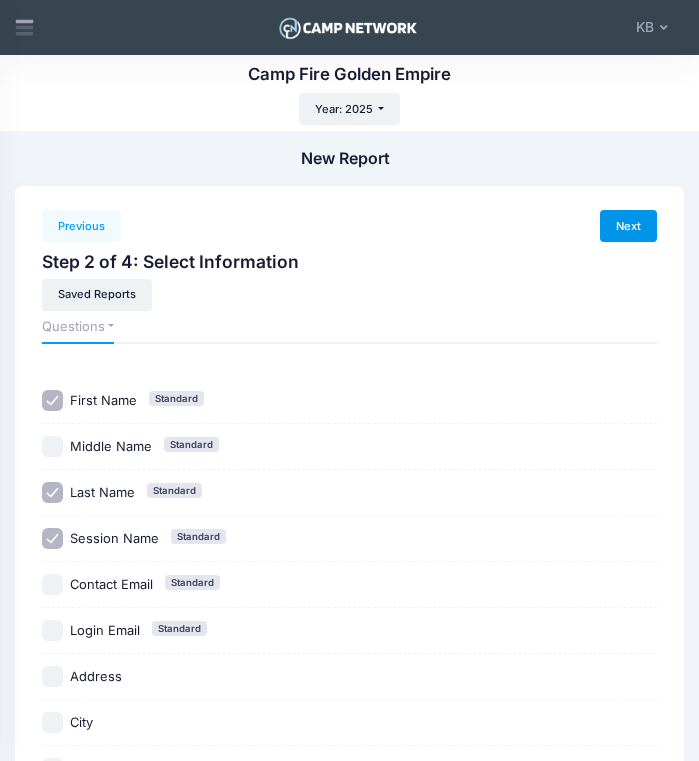 click on "Next" at bounding box center [628, 226] 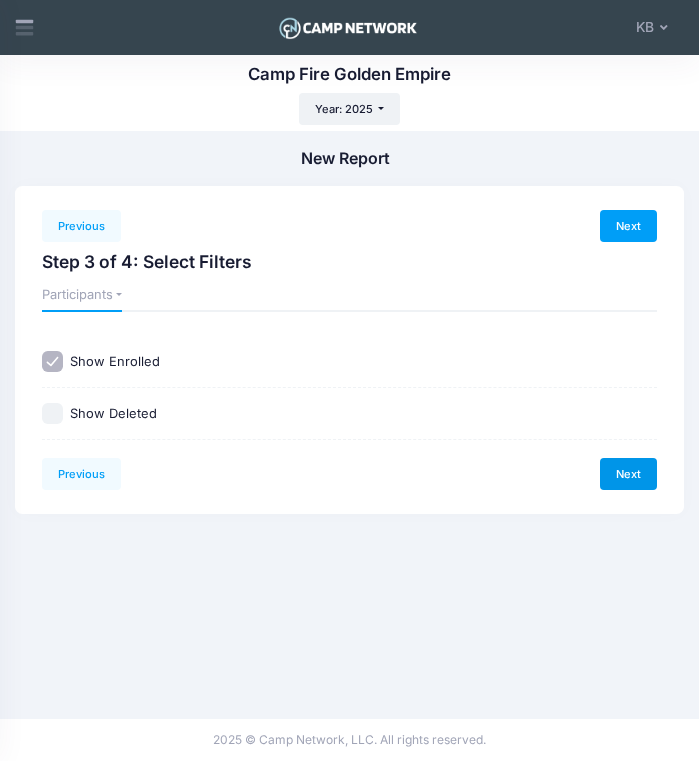 click on "Next" at bounding box center (628, 474) 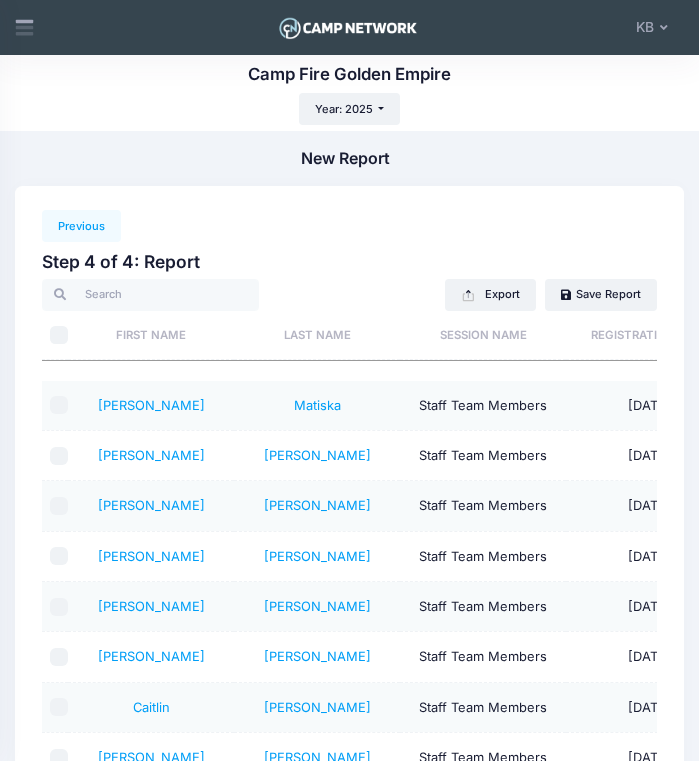 click on "Last Name" at bounding box center [317, 335] 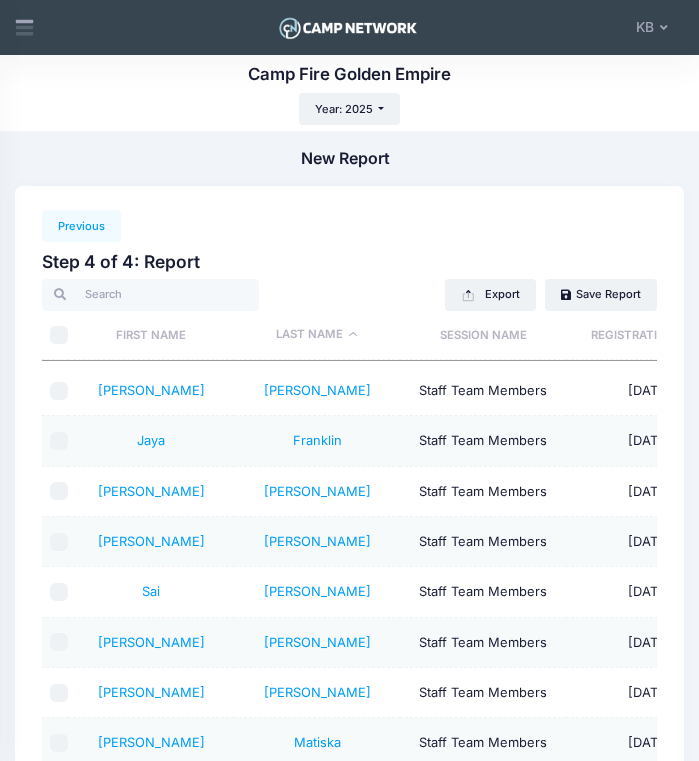 scroll, scrollTop: 494, scrollLeft: 0, axis: vertical 